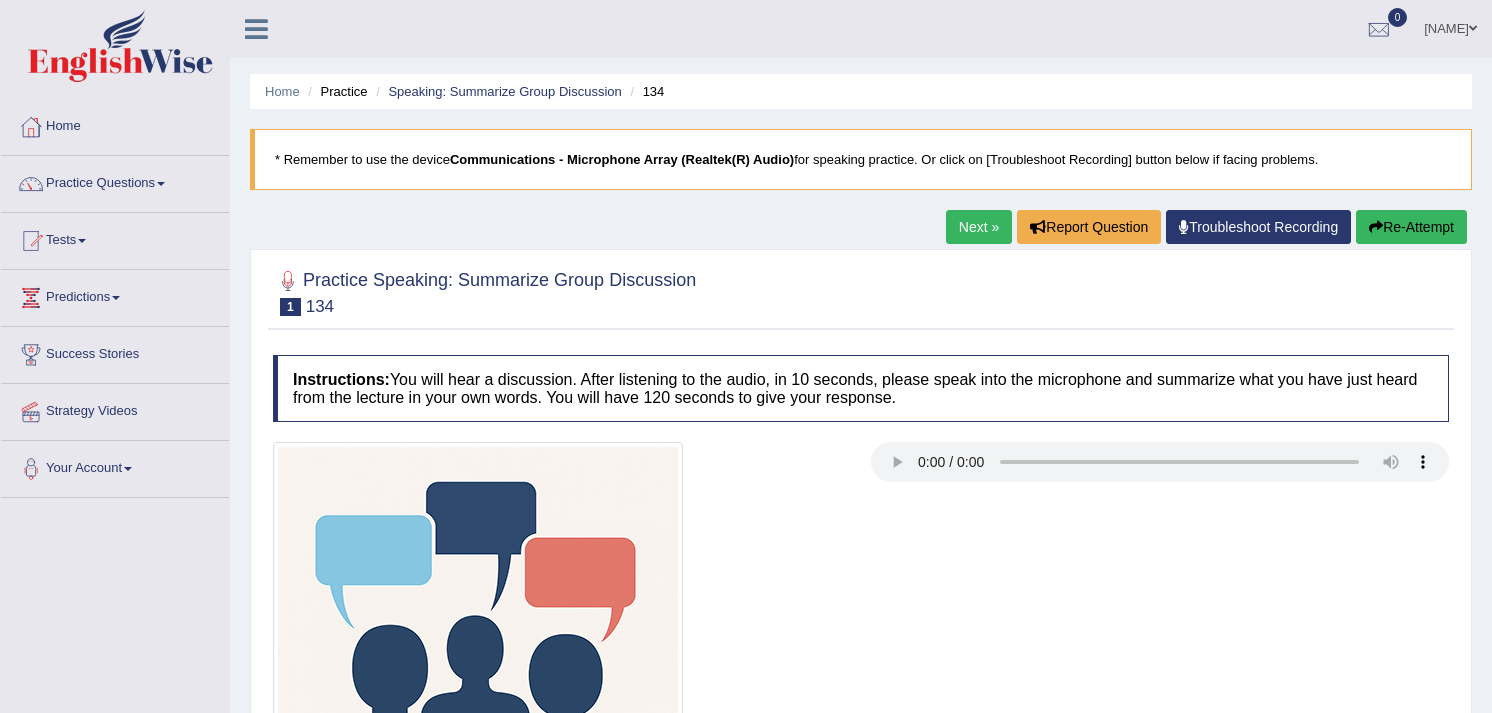 scroll, scrollTop: 0, scrollLeft: 0, axis: both 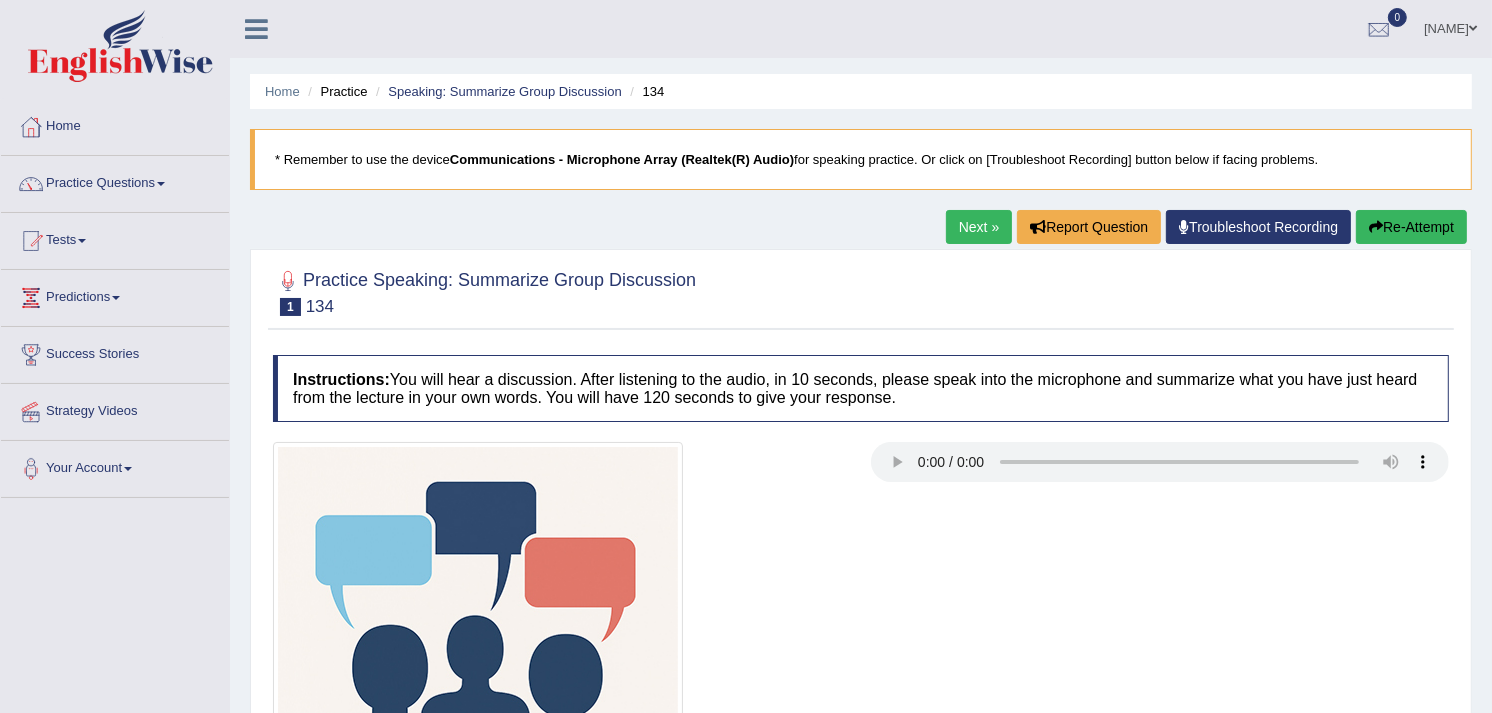 type 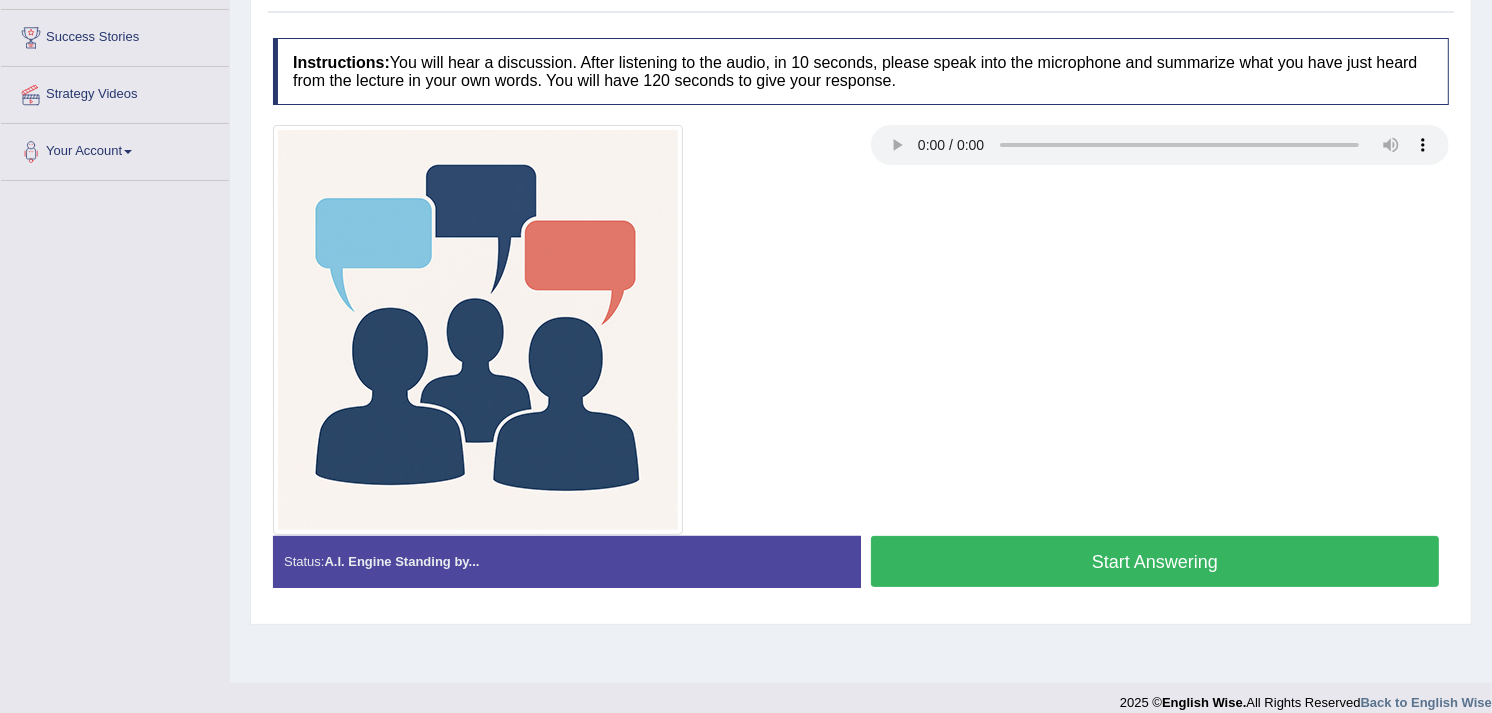 scroll, scrollTop: 330, scrollLeft: 0, axis: vertical 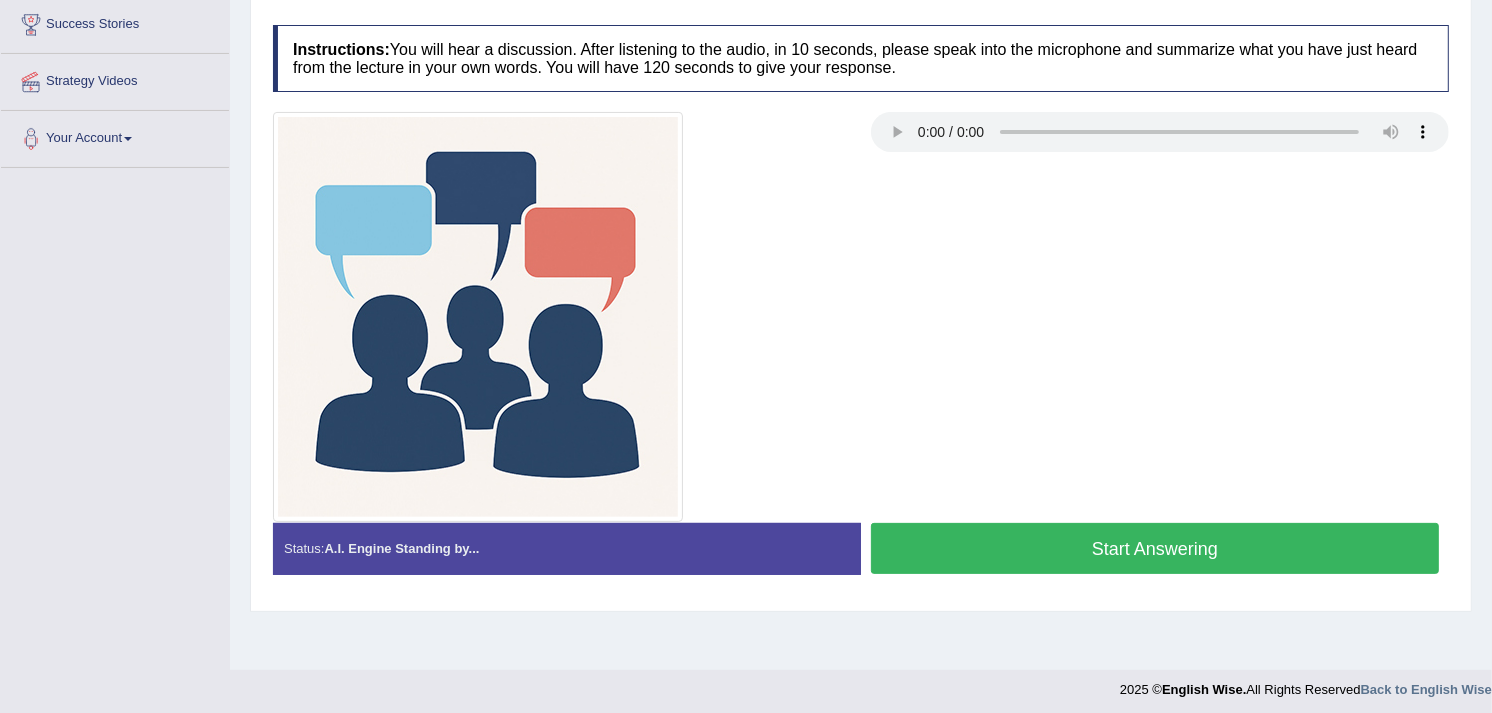 click on "Start Answering" at bounding box center [1155, 548] 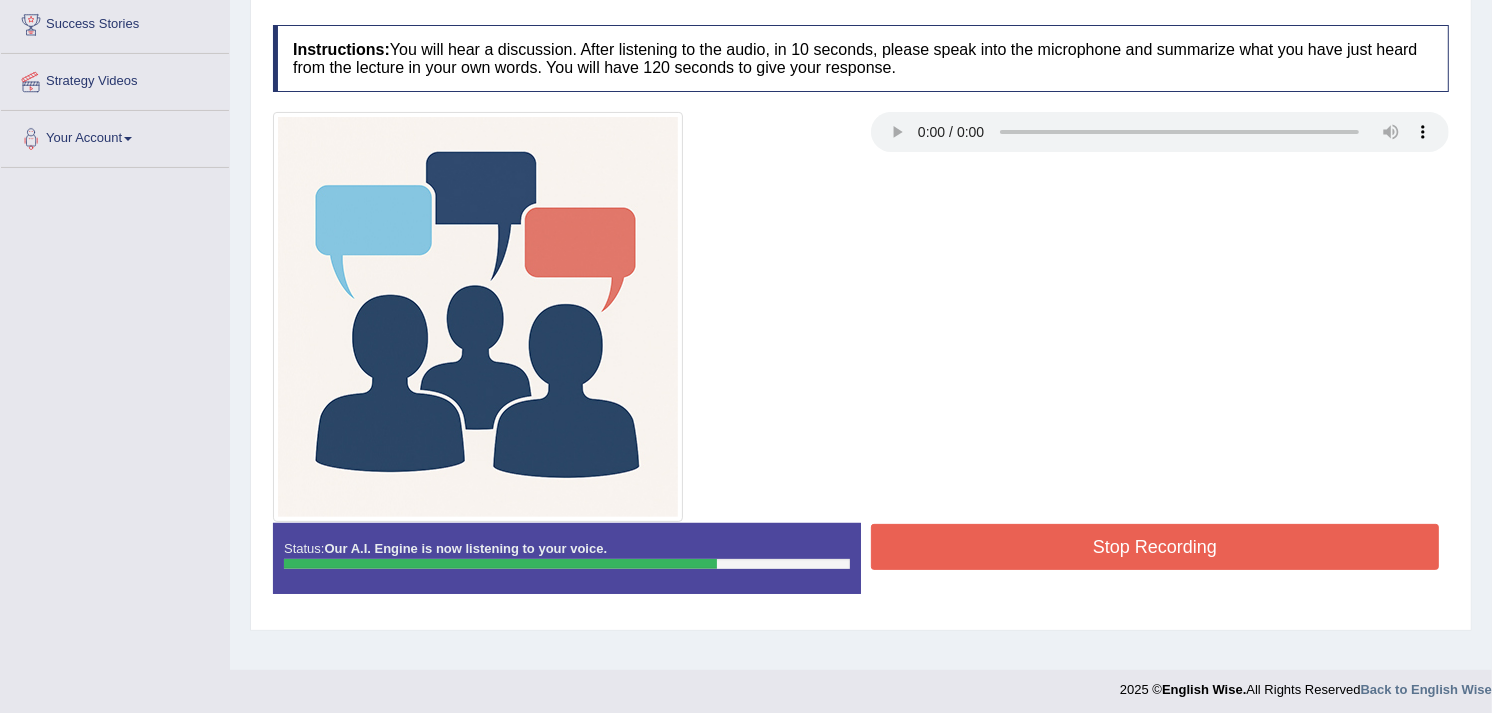 click on "Stop Recording" at bounding box center [1155, 547] 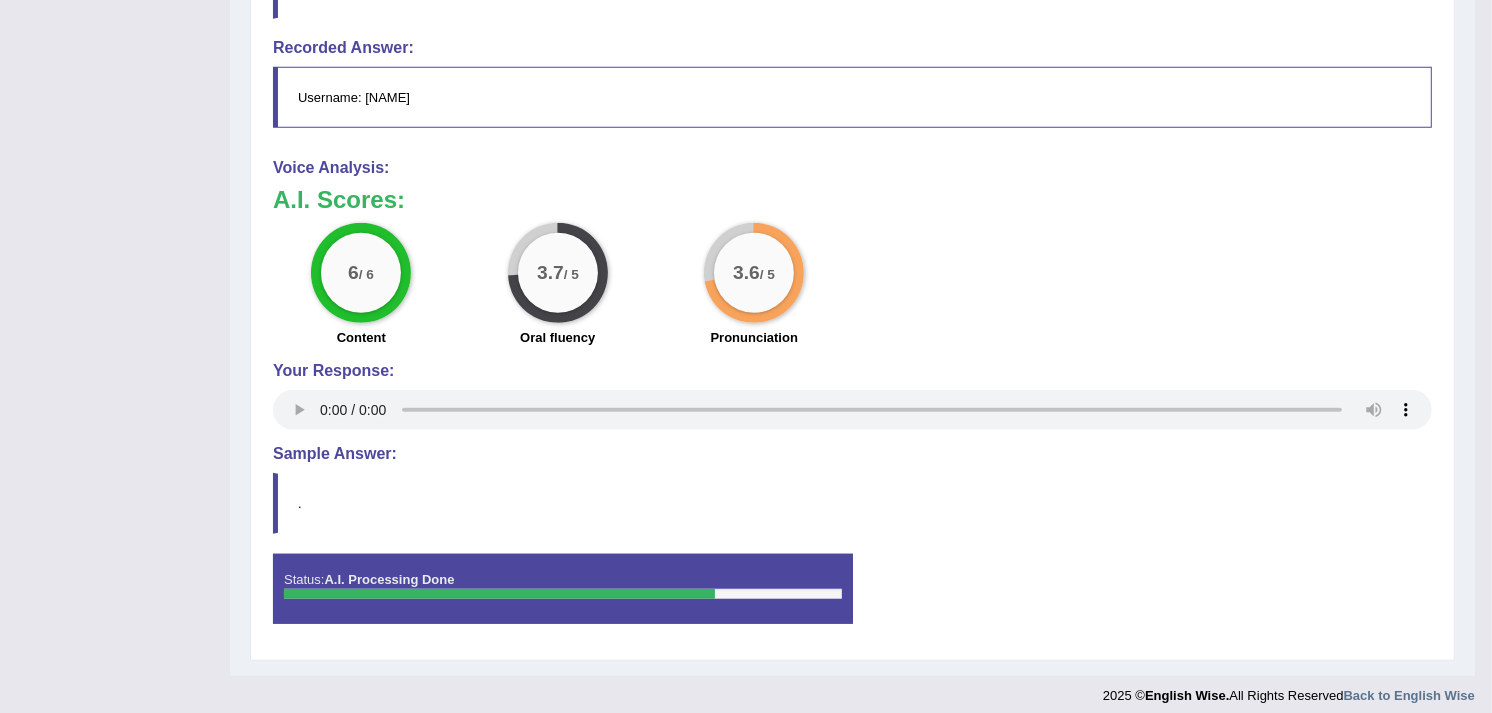 scroll, scrollTop: 1157, scrollLeft: 0, axis: vertical 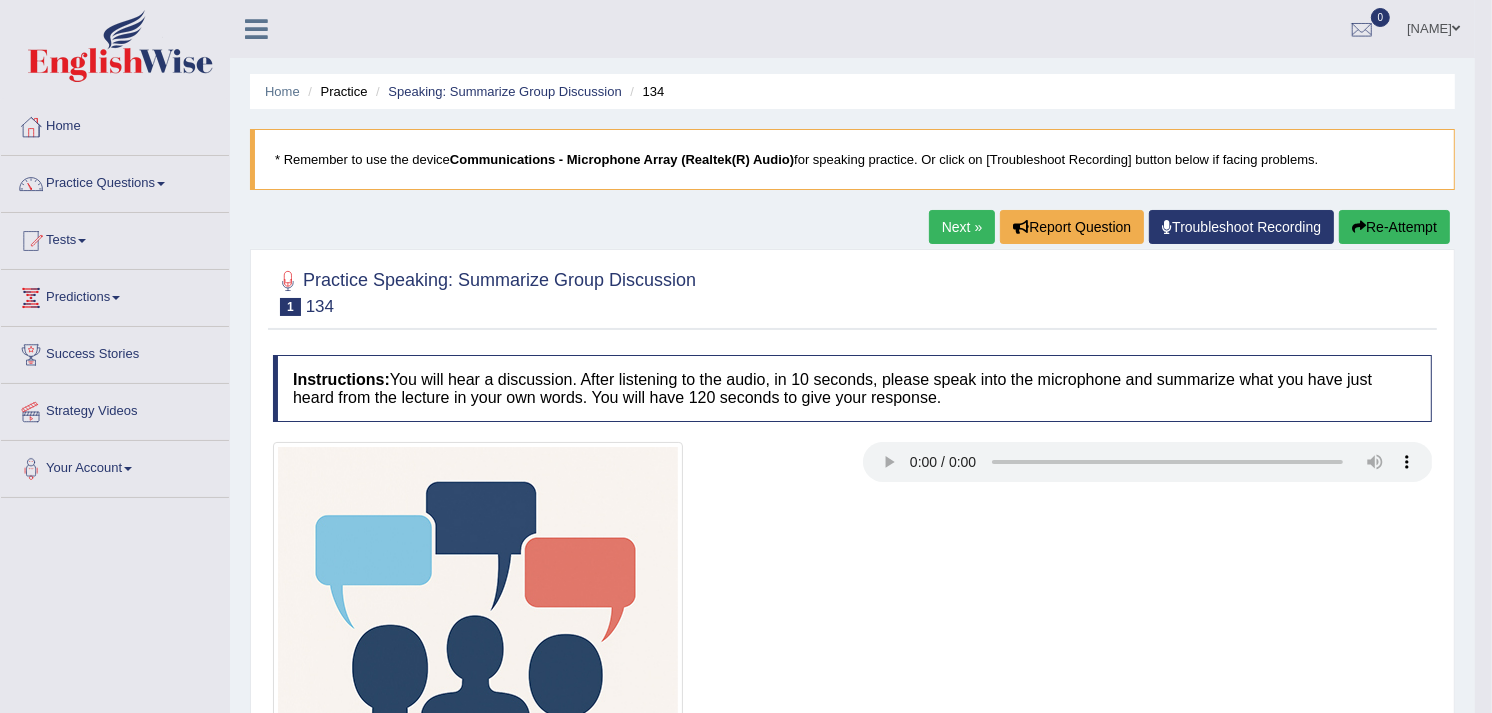 click on "Next »" at bounding box center (962, 227) 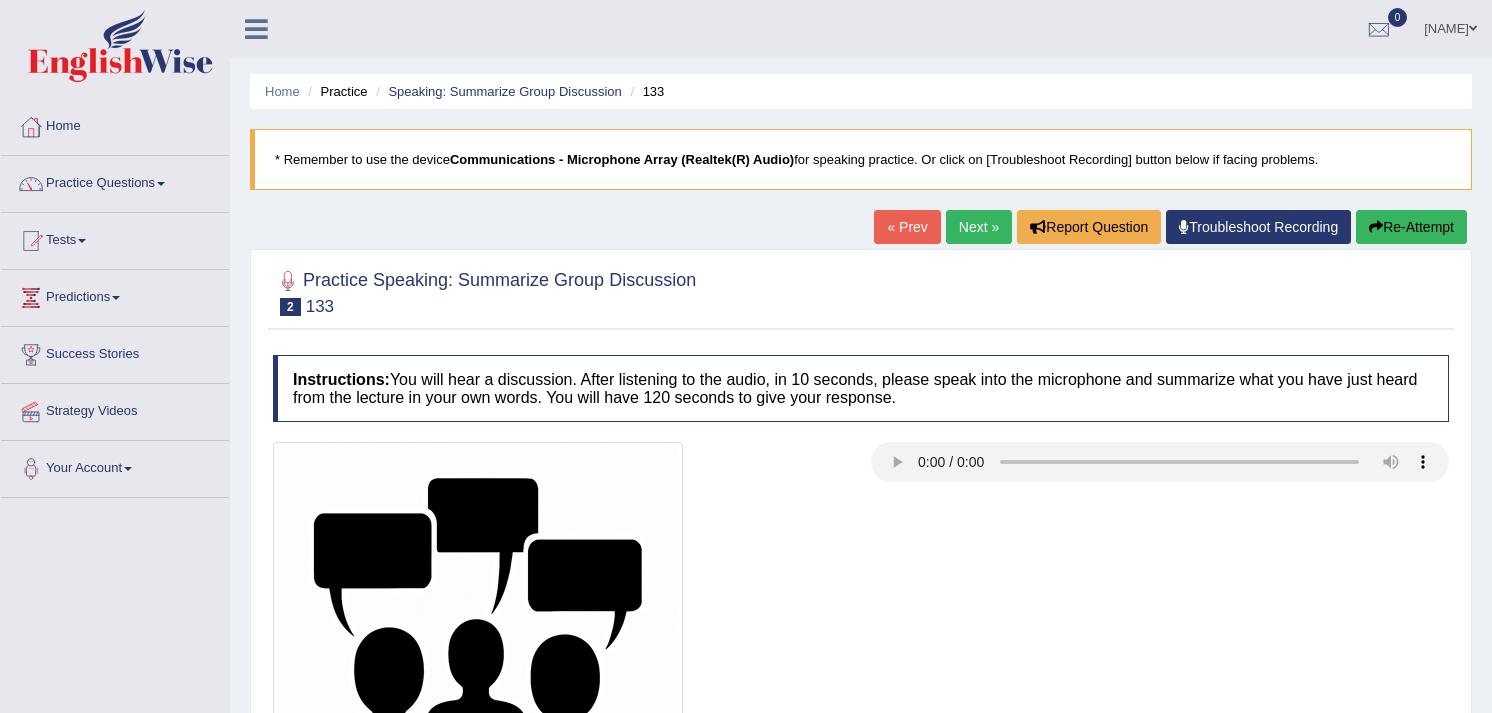 scroll, scrollTop: 0, scrollLeft: 0, axis: both 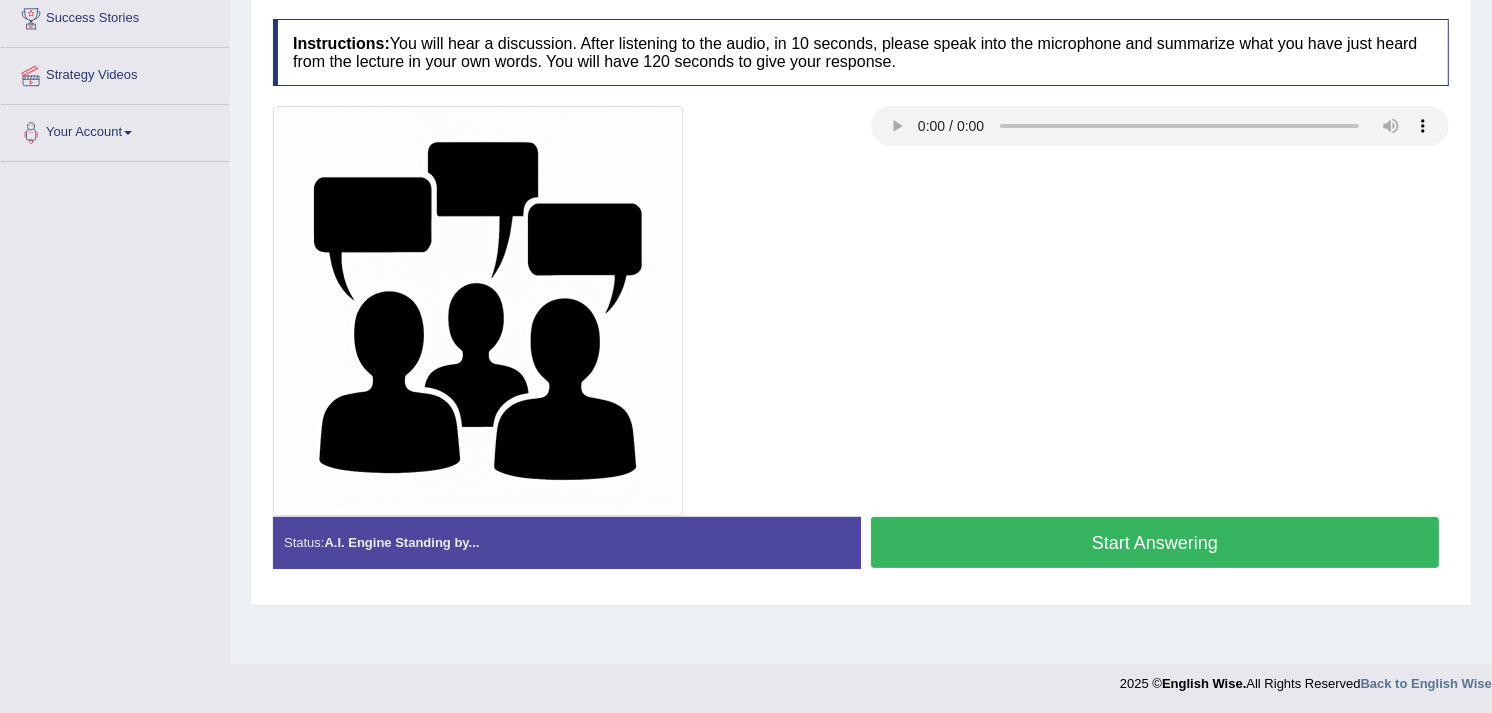 click on "Start Answering" at bounding box center (1155, 542) 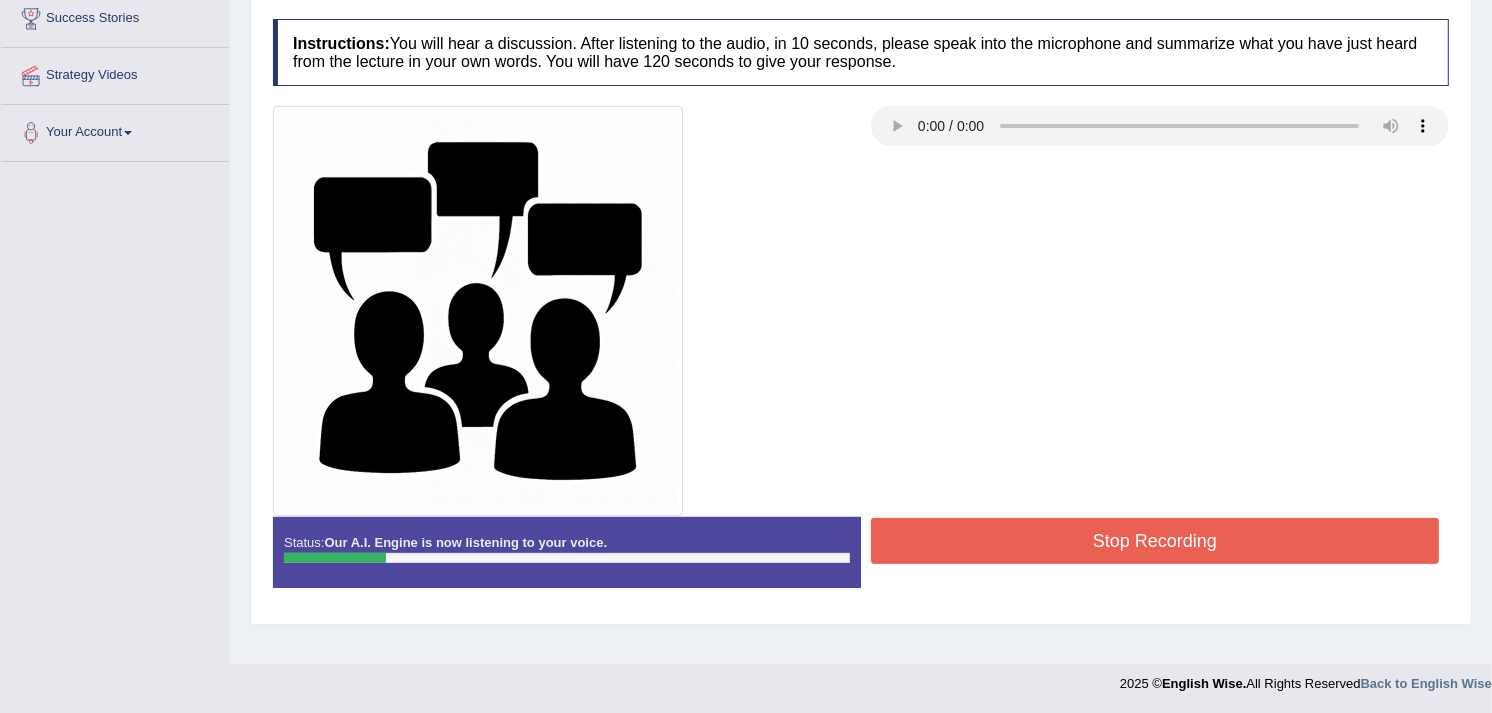 scroll, scrollTop: 0, scrollLeft: 0, axis: both 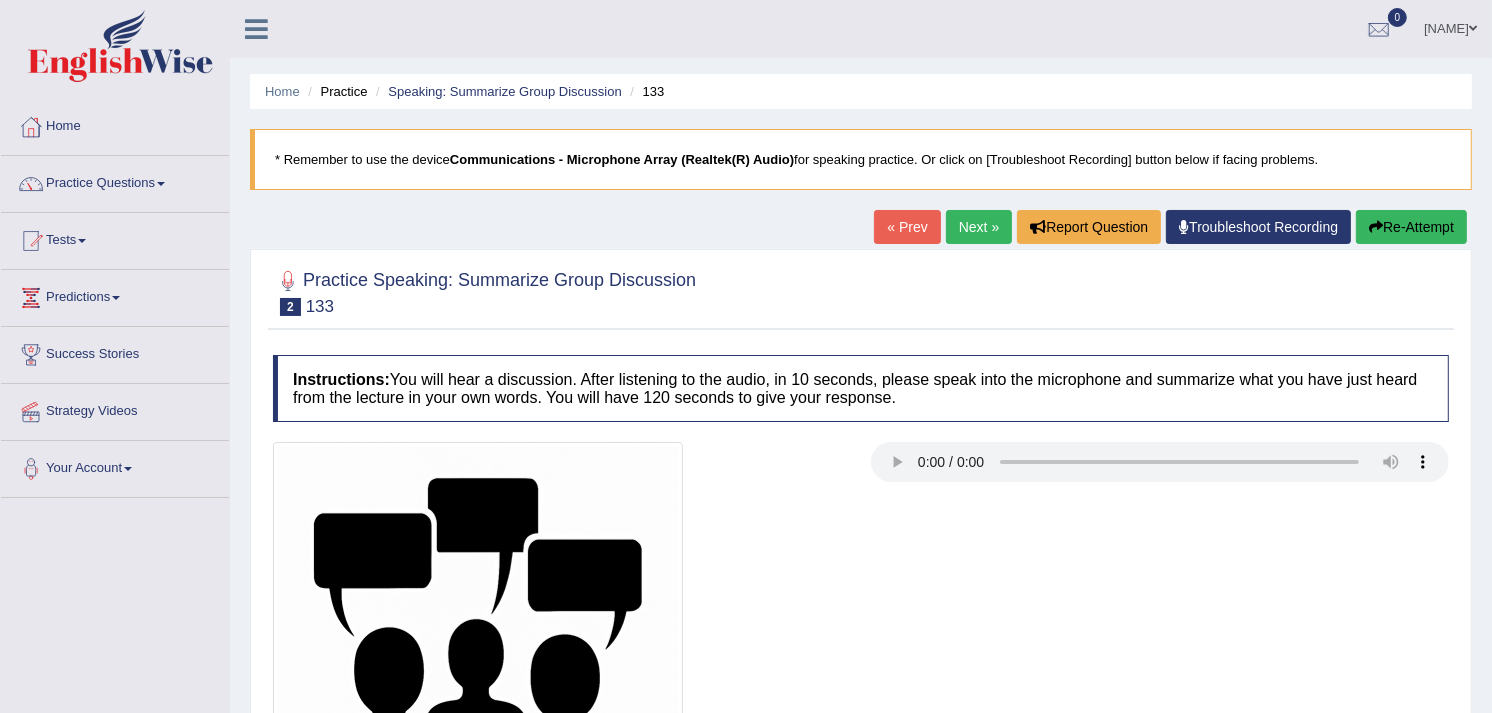 click on "Re-Attempt" at bounding box center [1411, 227] 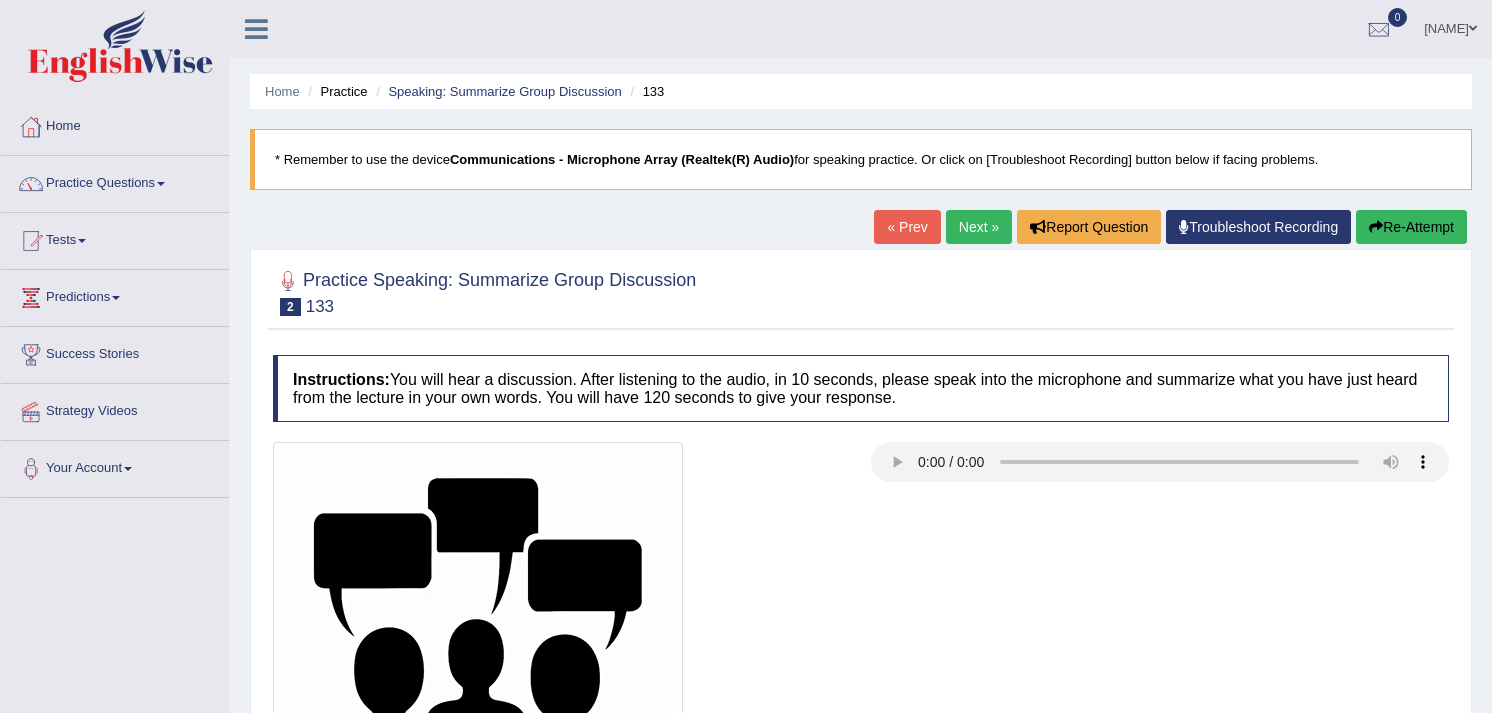 scroll, scrollTop: 0, scrollLeft: 0, axis: both 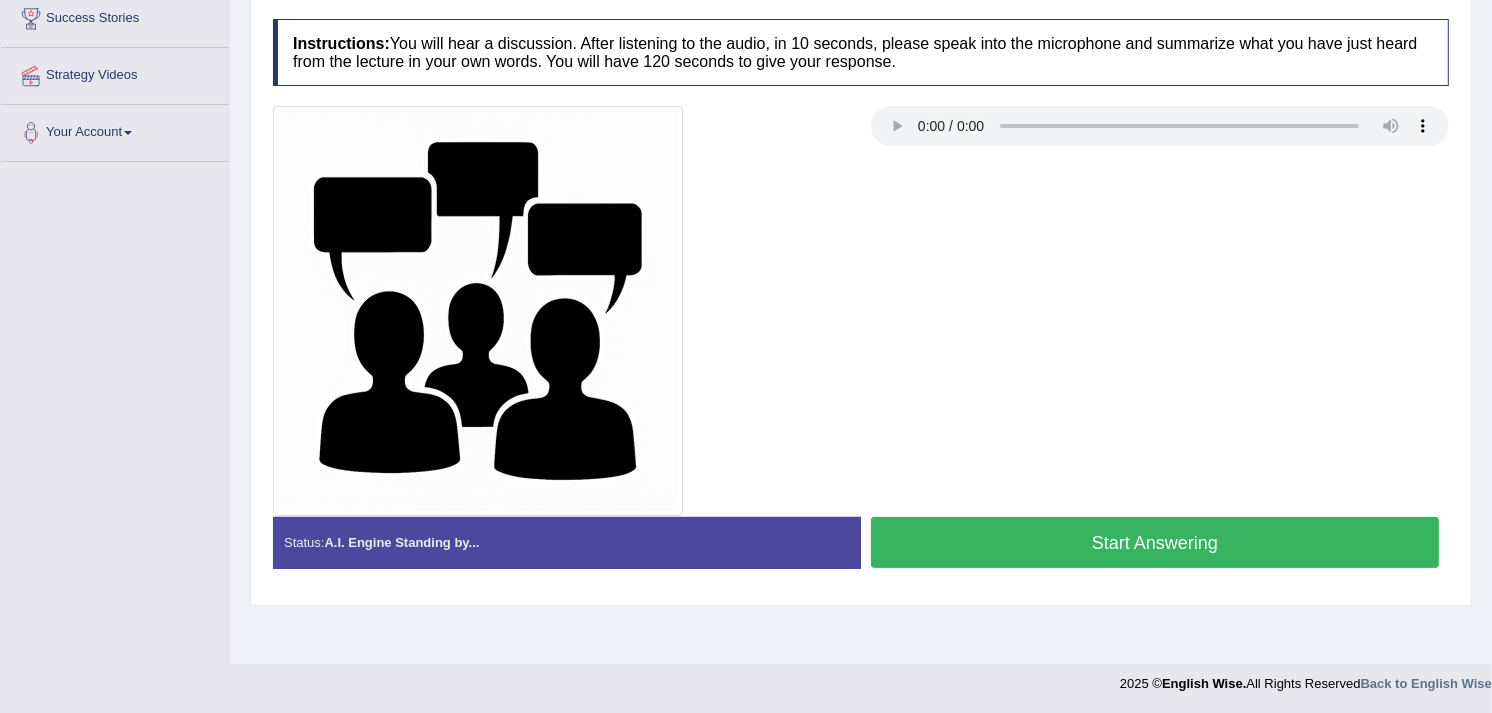 click on "Start Answering" at bounding box center [1155, 542] 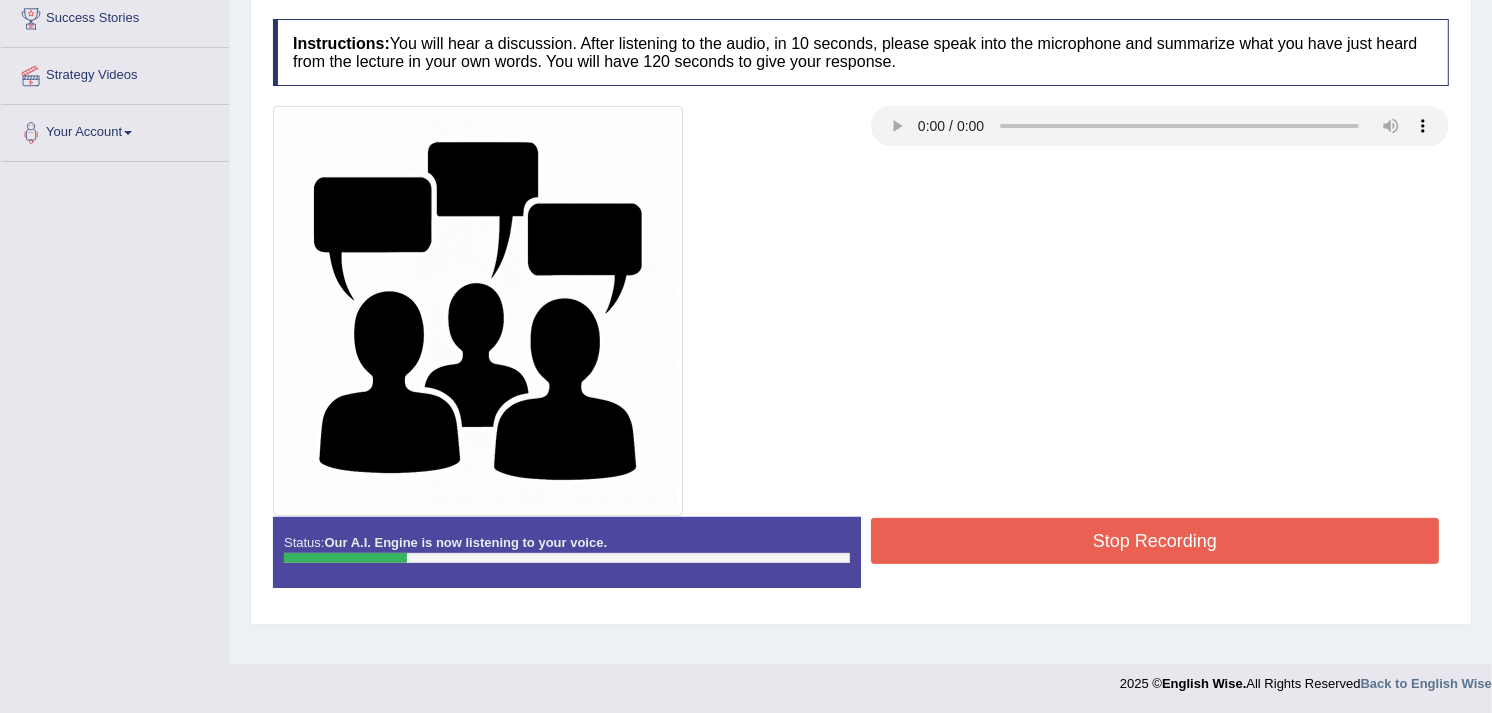 scroll, scrollTop: 0, scrollLeft: 0, axis: both 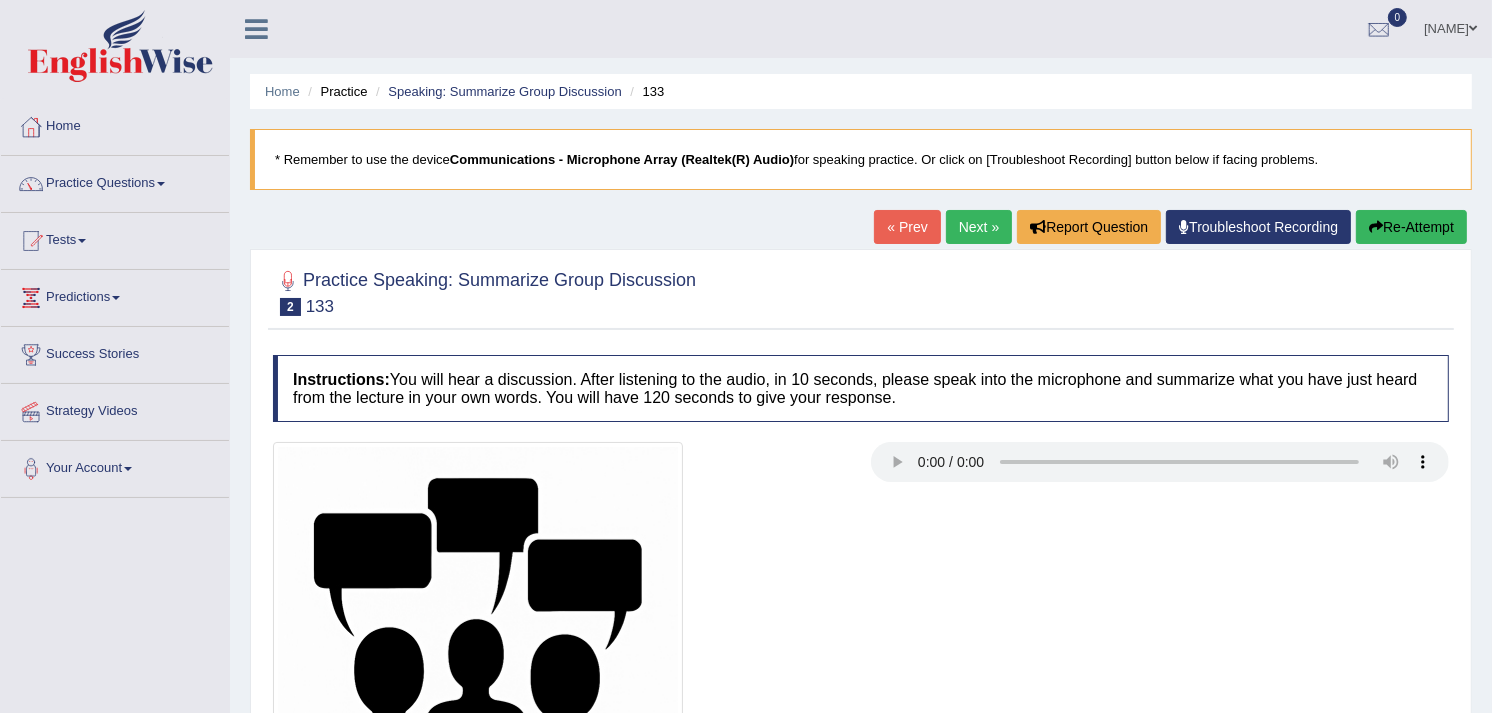 click on "Re-Attempt" at bounding box center [1411, 227] 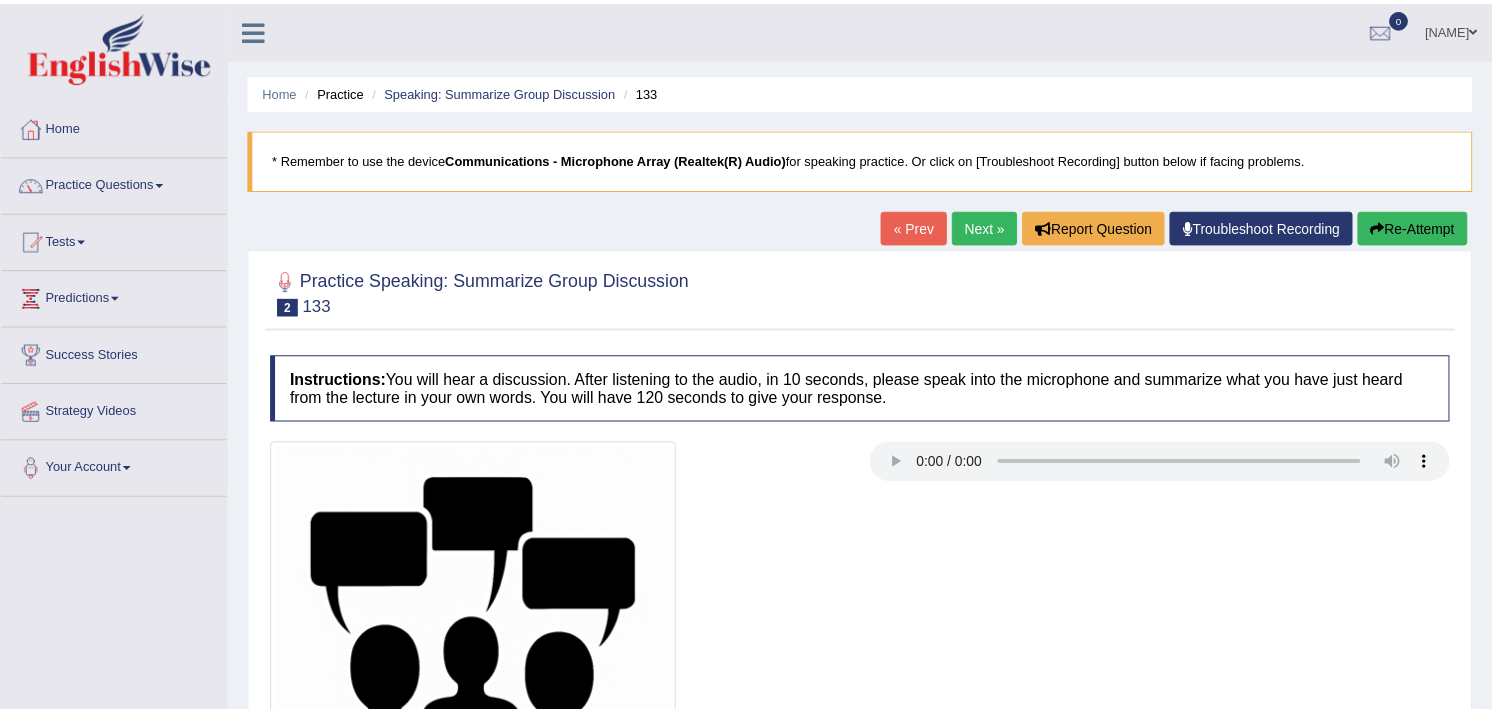 scroll, scrollTop: 0, scrollLeft: 0, axis: both 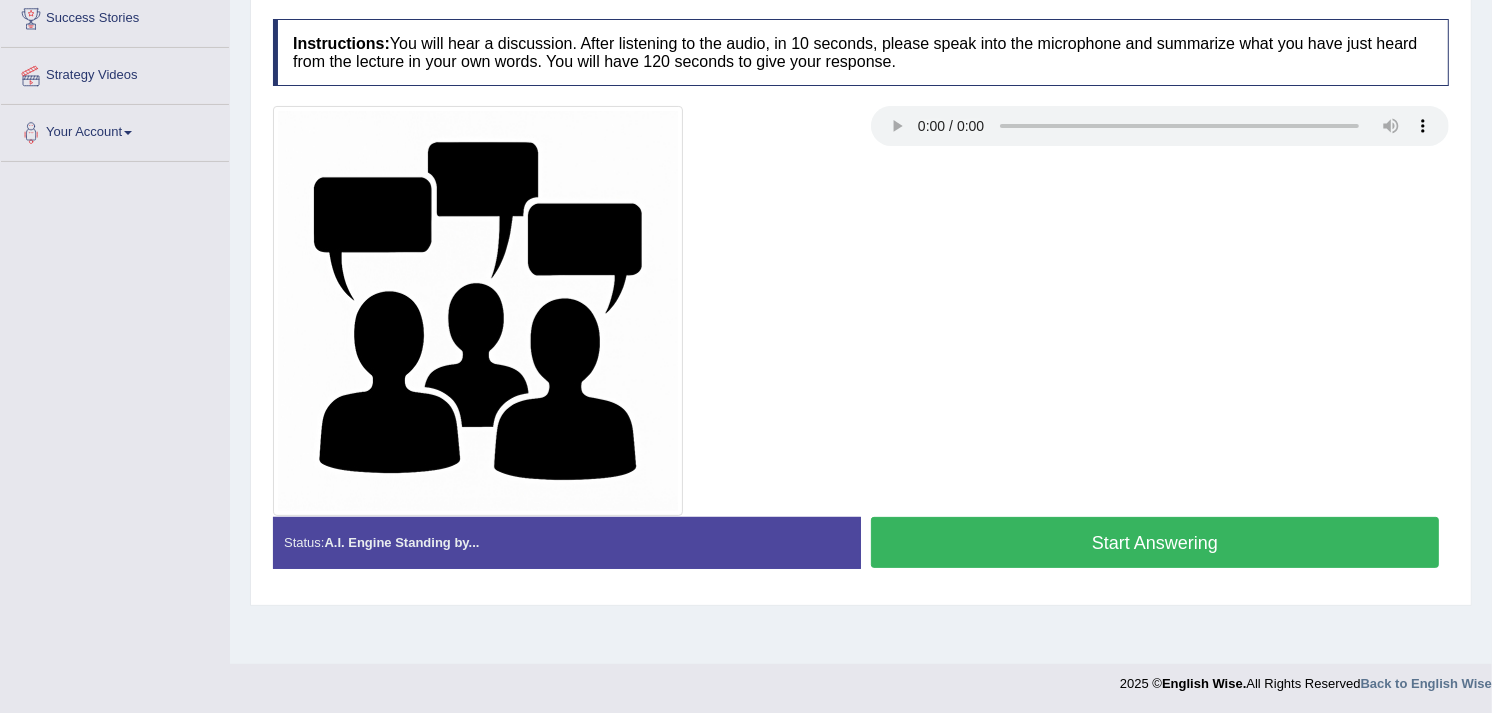 click on "Start Answering" at bounding box center [1155, 542] 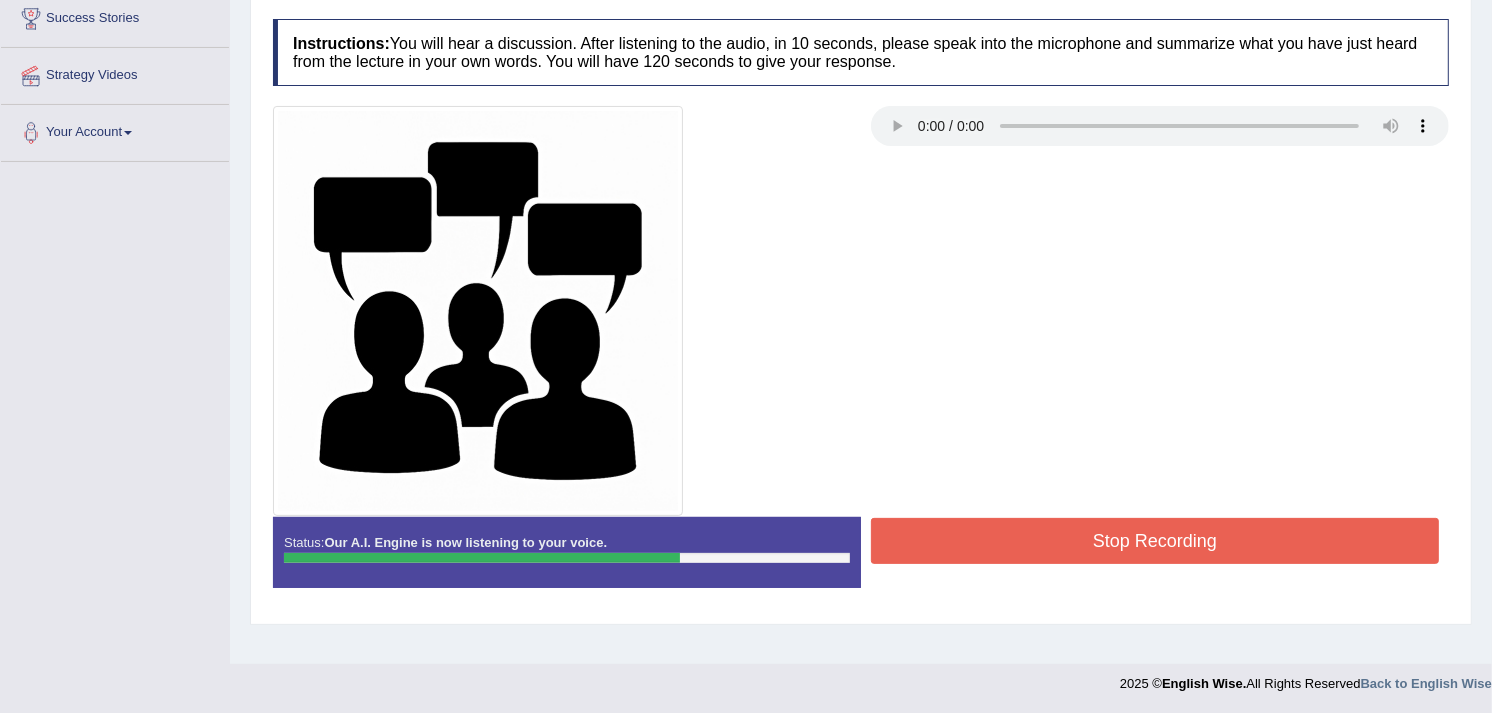 click on "Stop Recording" at bounding box center [1155, 541] 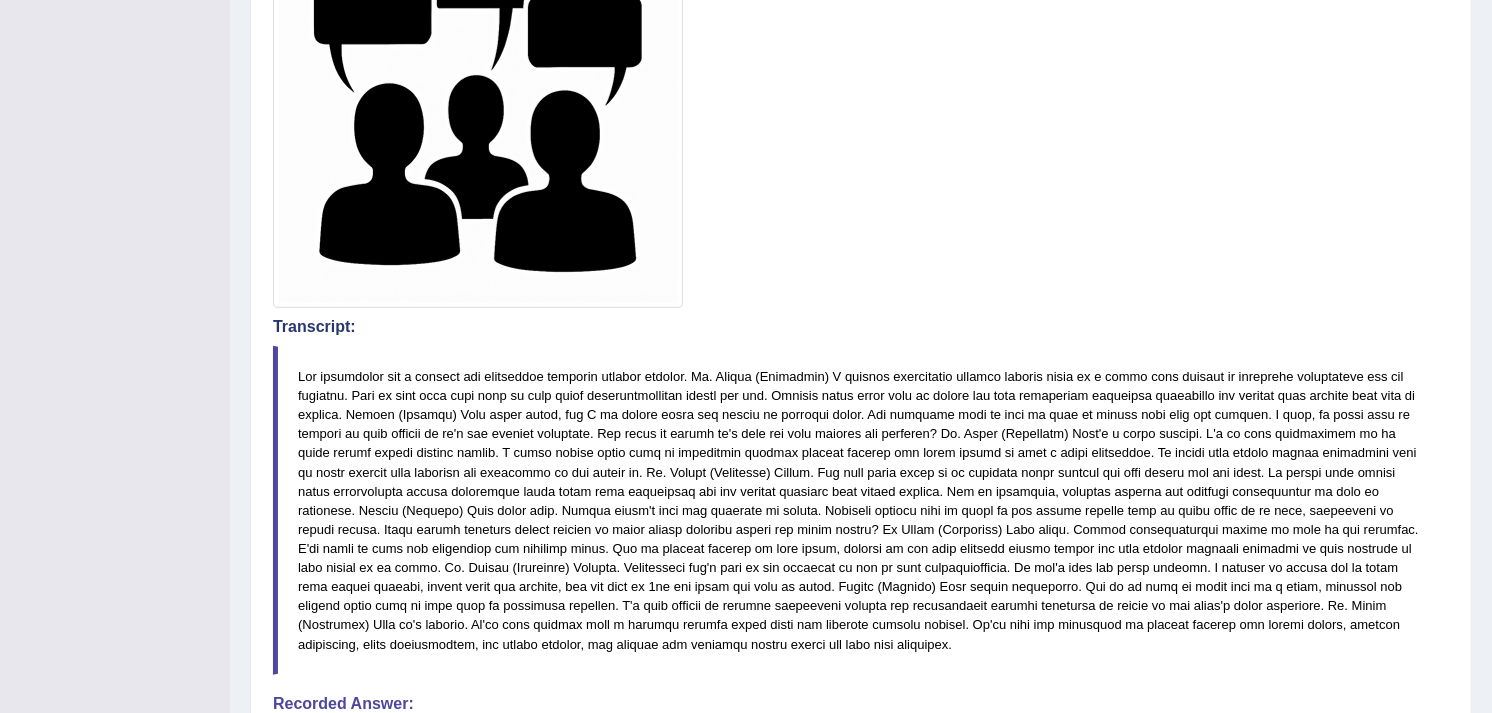drag, startPoint x: 1506, startPoint y: 337, endPoint x: 1496, endPoint y: 548, distance: 211.23683 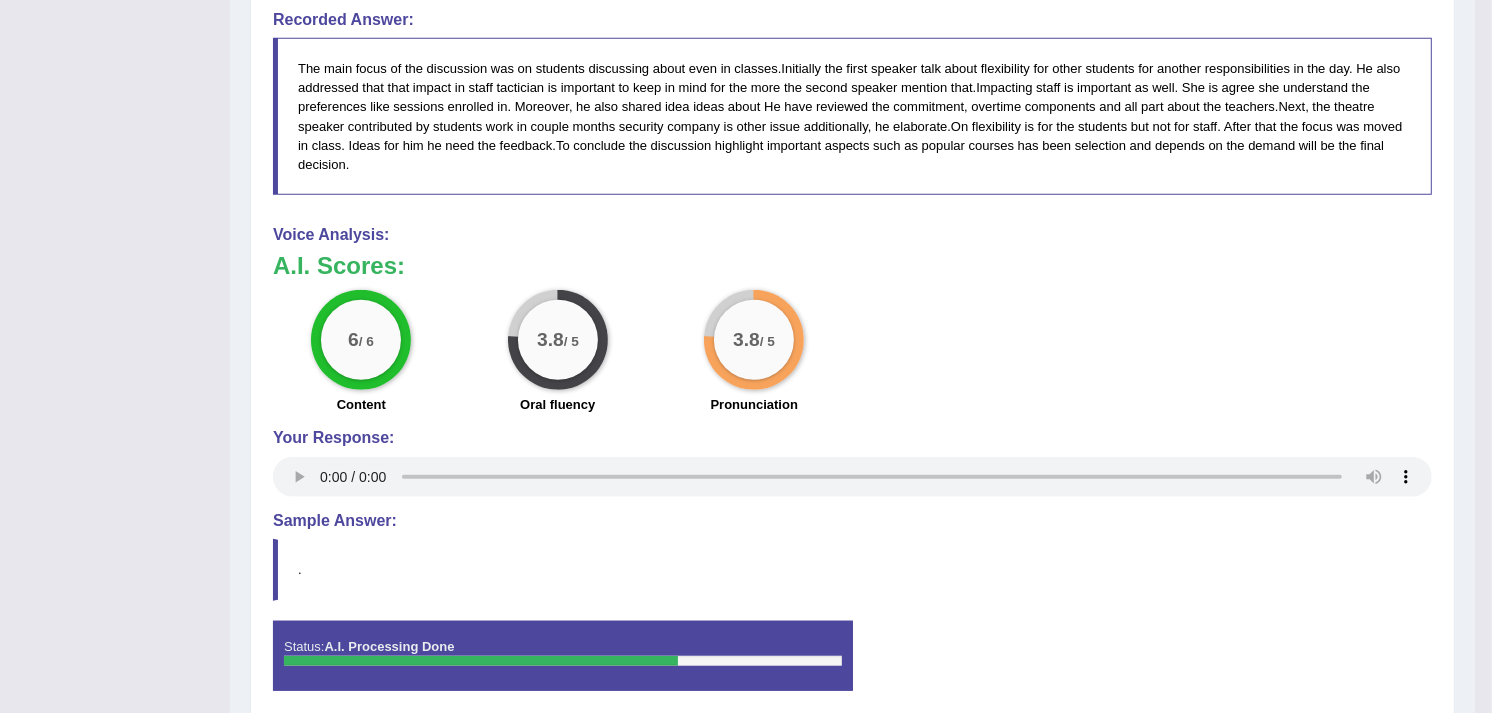 scroll, scrollTop: 1232, scrollLeft: 0, axis: vertical 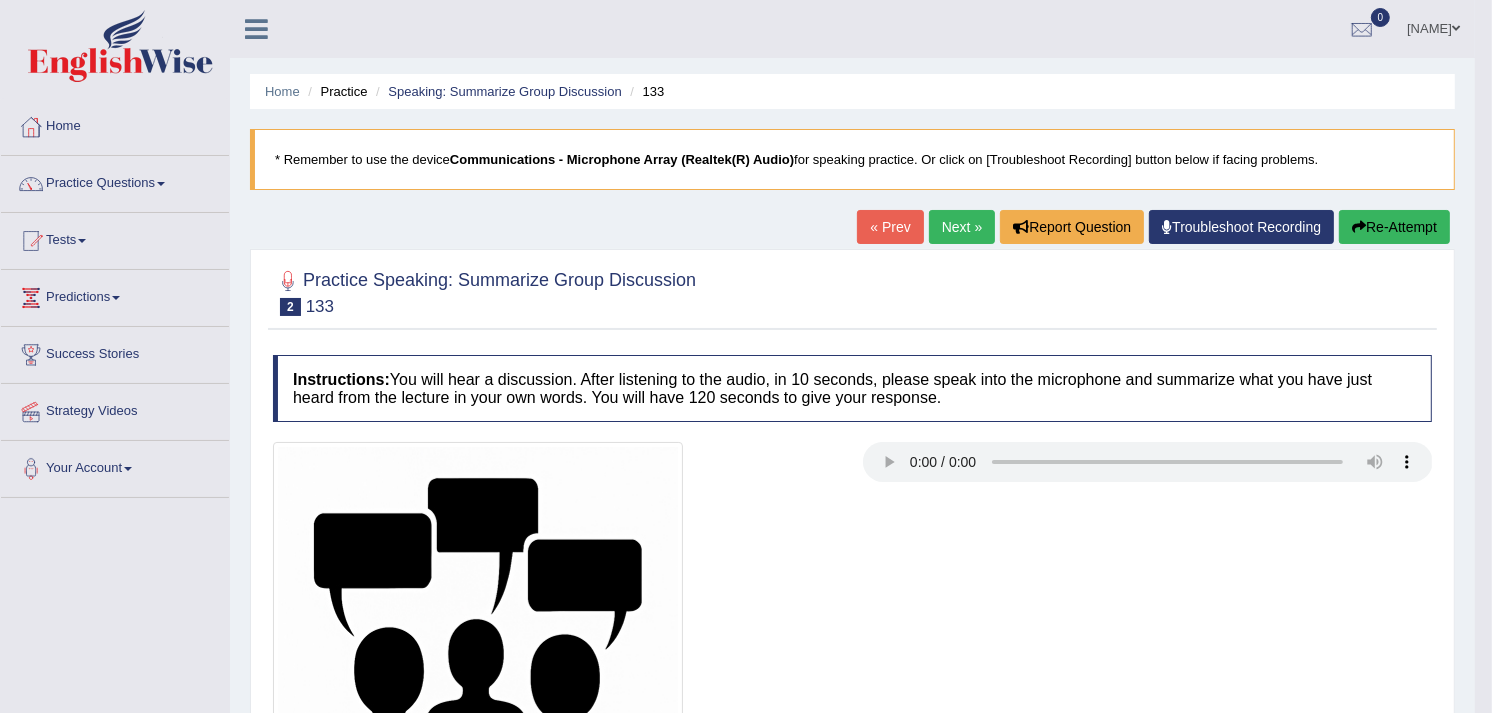 click on "Next »" at bounding box center (962, 227) 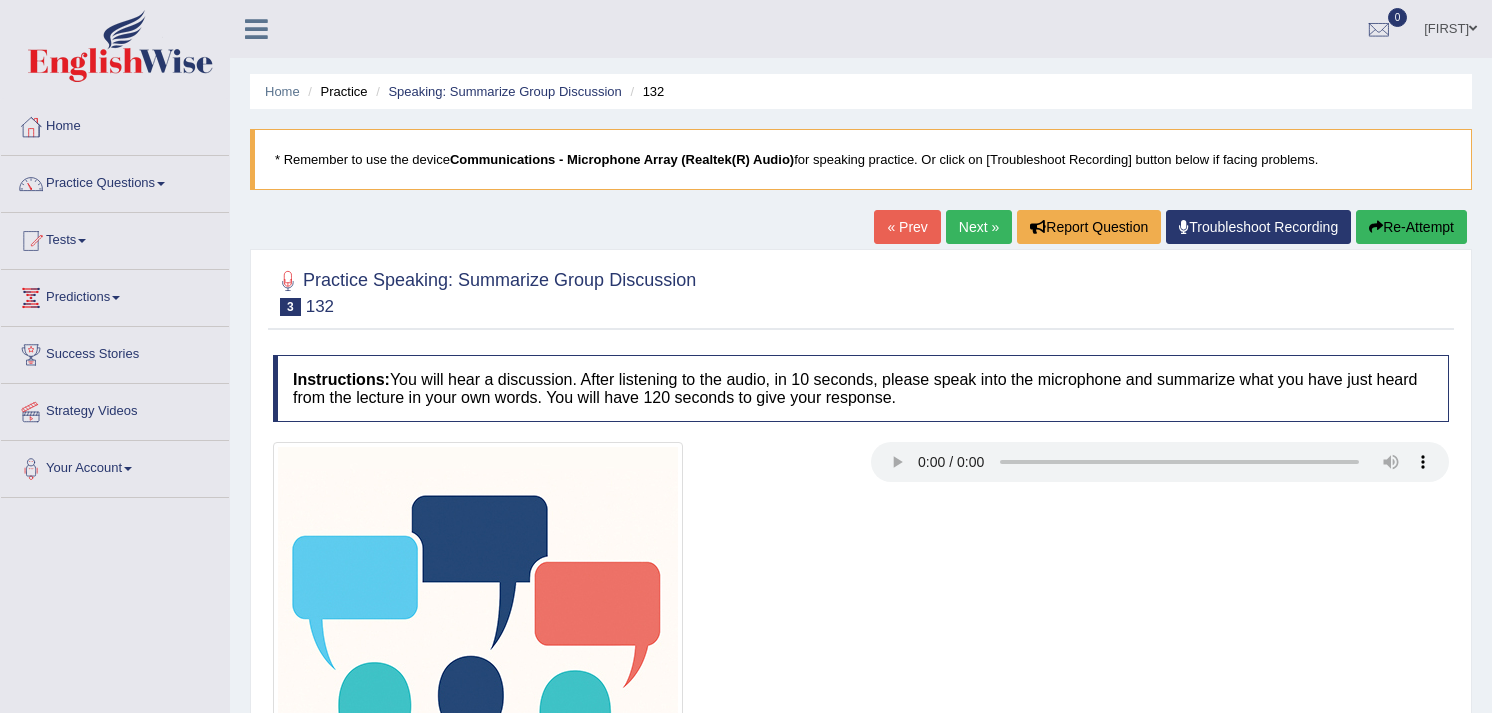 scroll, scrollTop: 0, scrollLeft: 0, axis: both 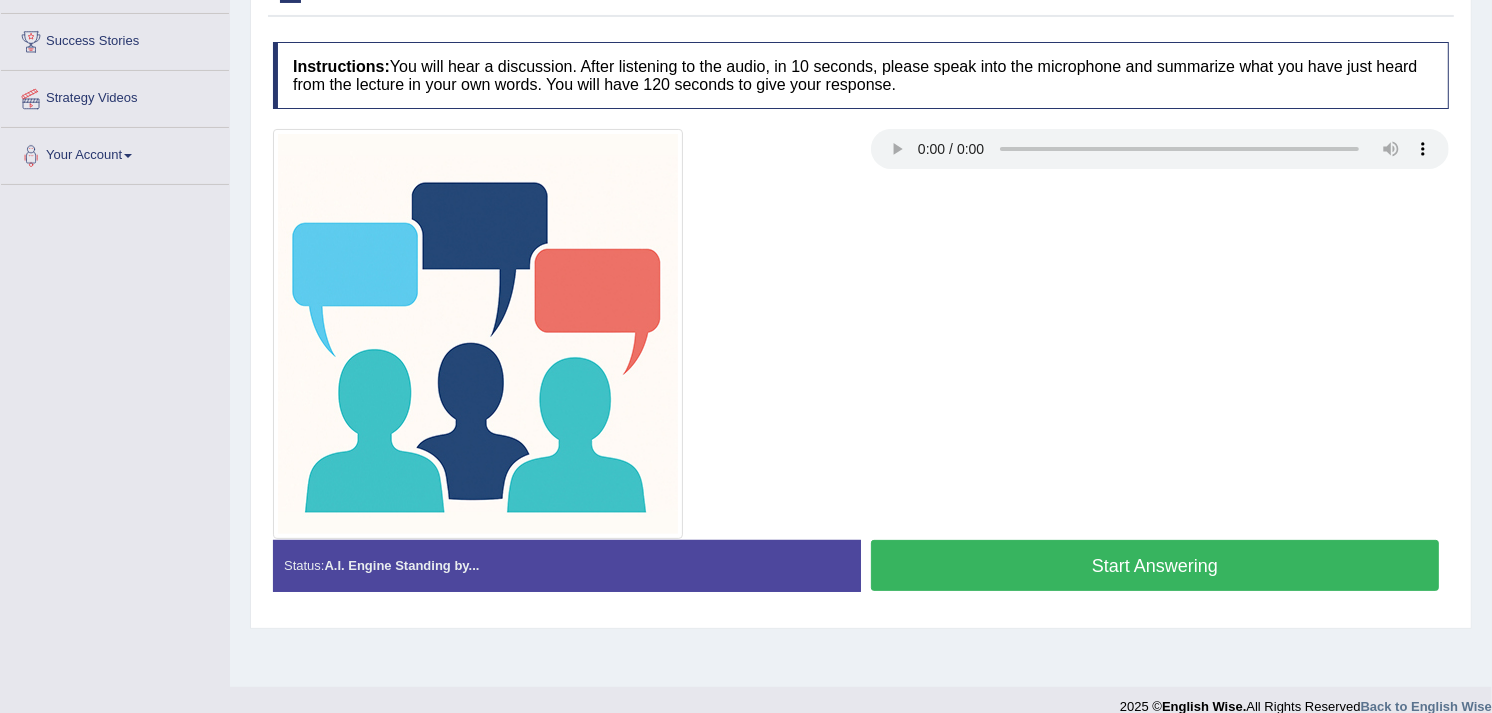 click on "Start Answering" at bounding box center [1155, 565] 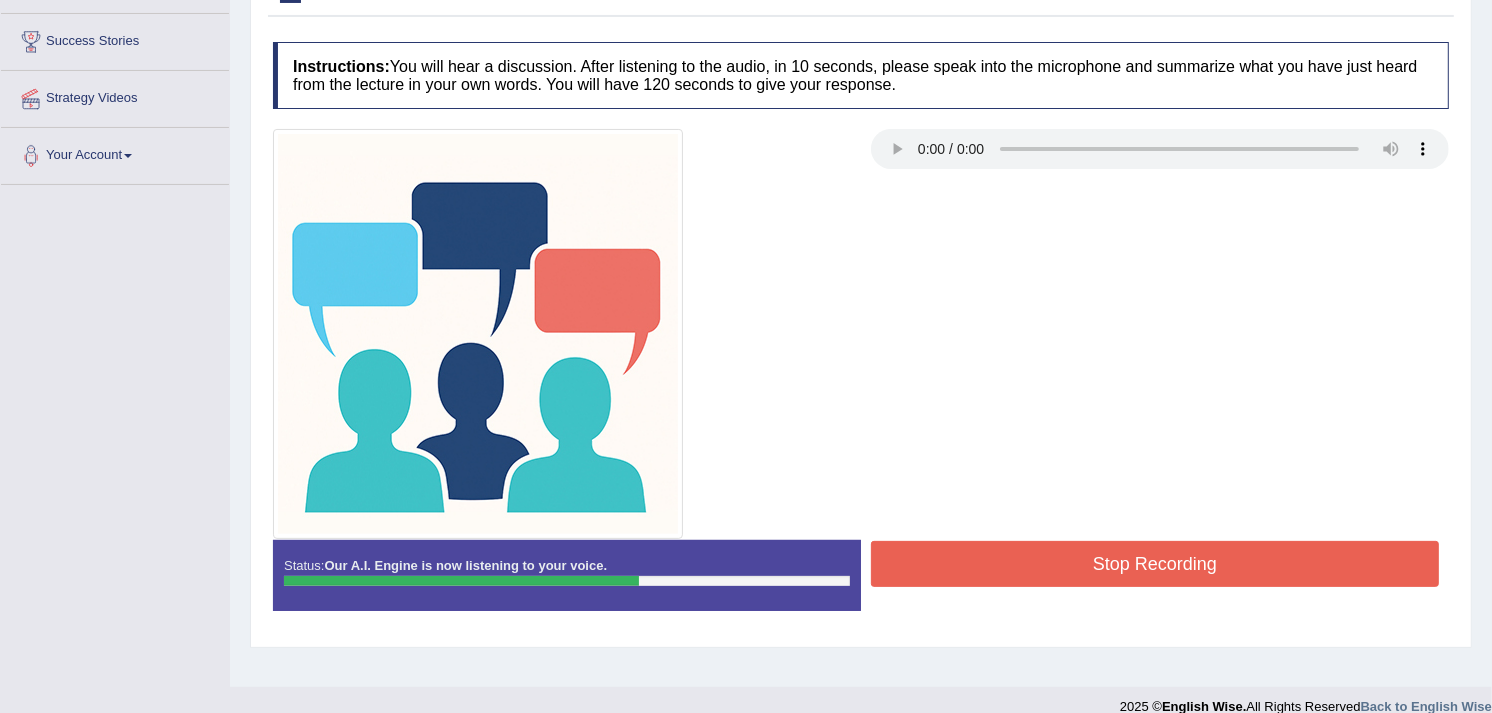click on "Stop Recording" at bounding box center [1155, 564] 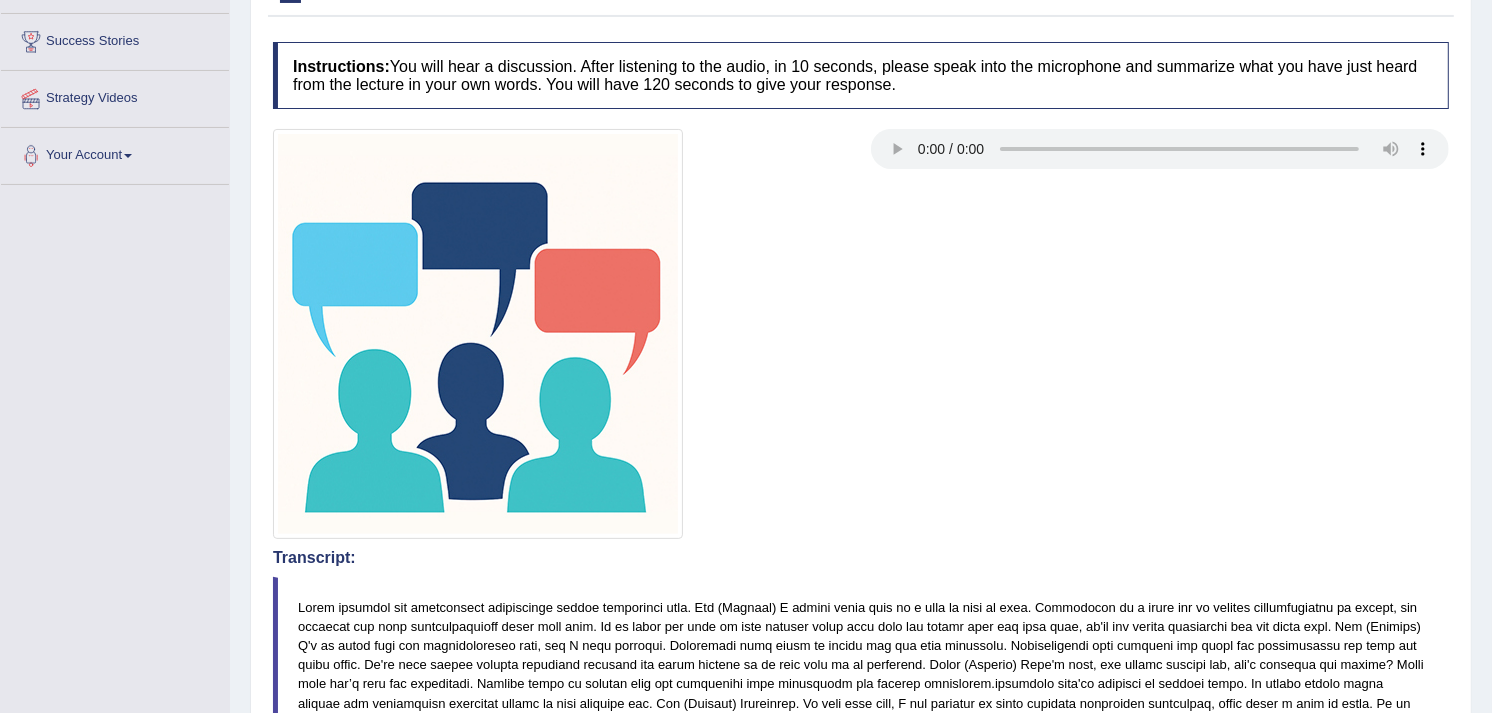drag, startPoint x: 1490, startPoint y: 278, endPoint x: 1506, endPoint y: 320, distance: 44.94441 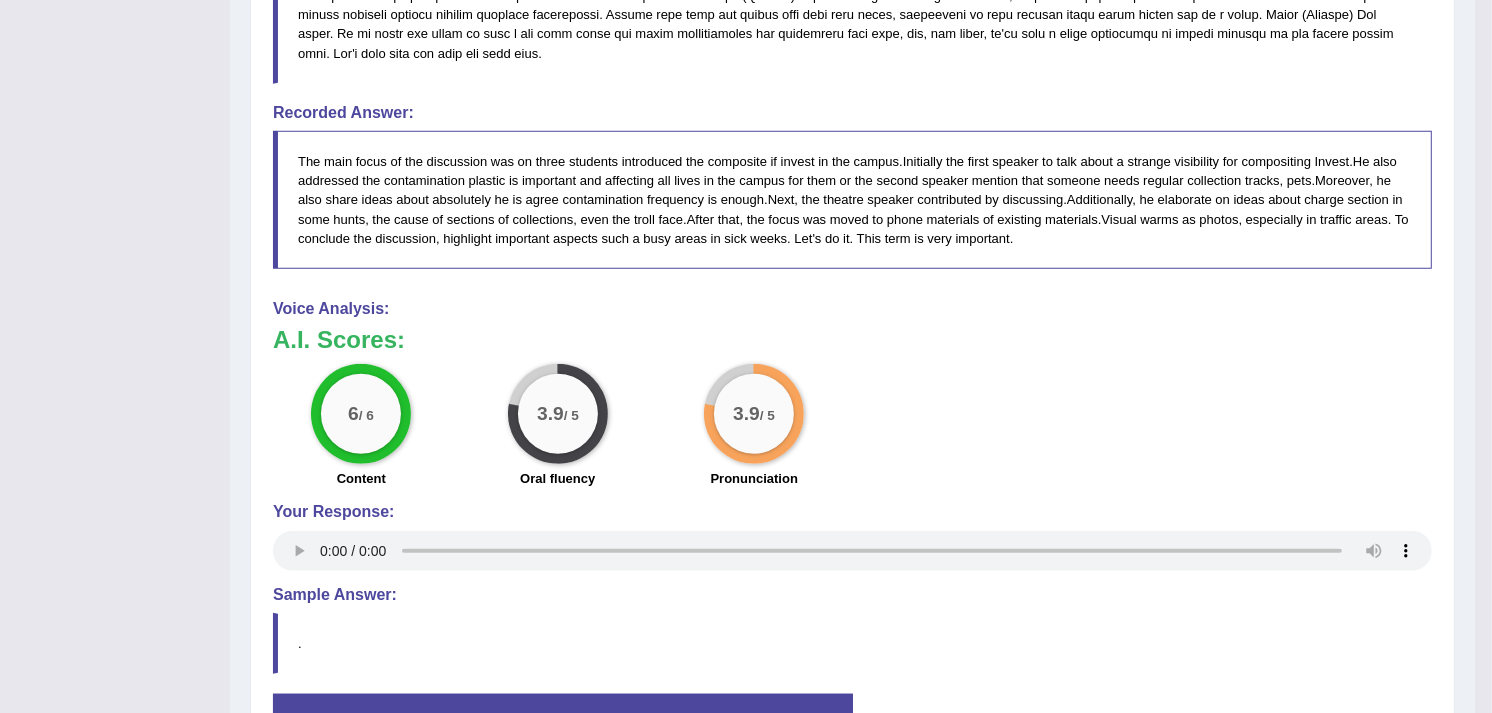 scroll, scrollTop: 1142, scrollLeft: 0, axis: vertical 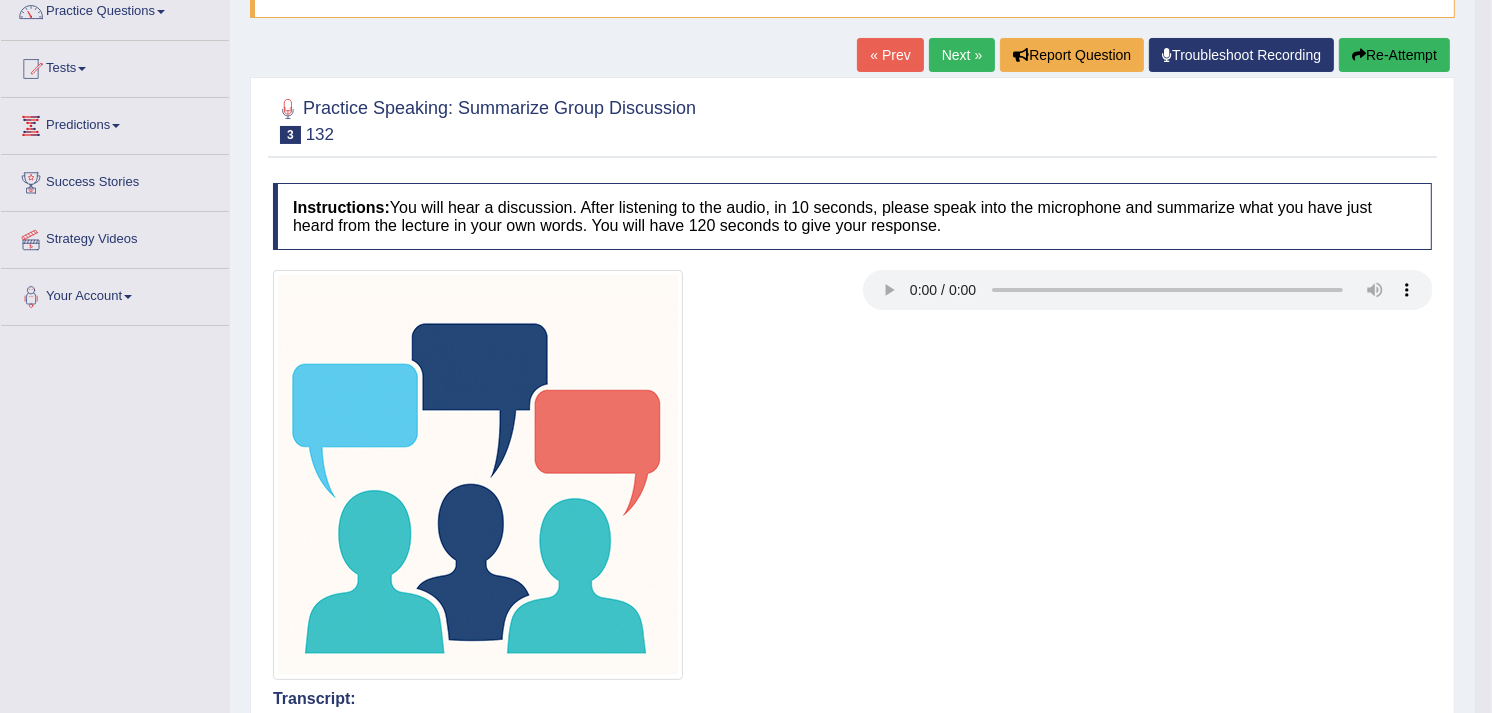 click on "Next »" at bounding box center (962, 55) 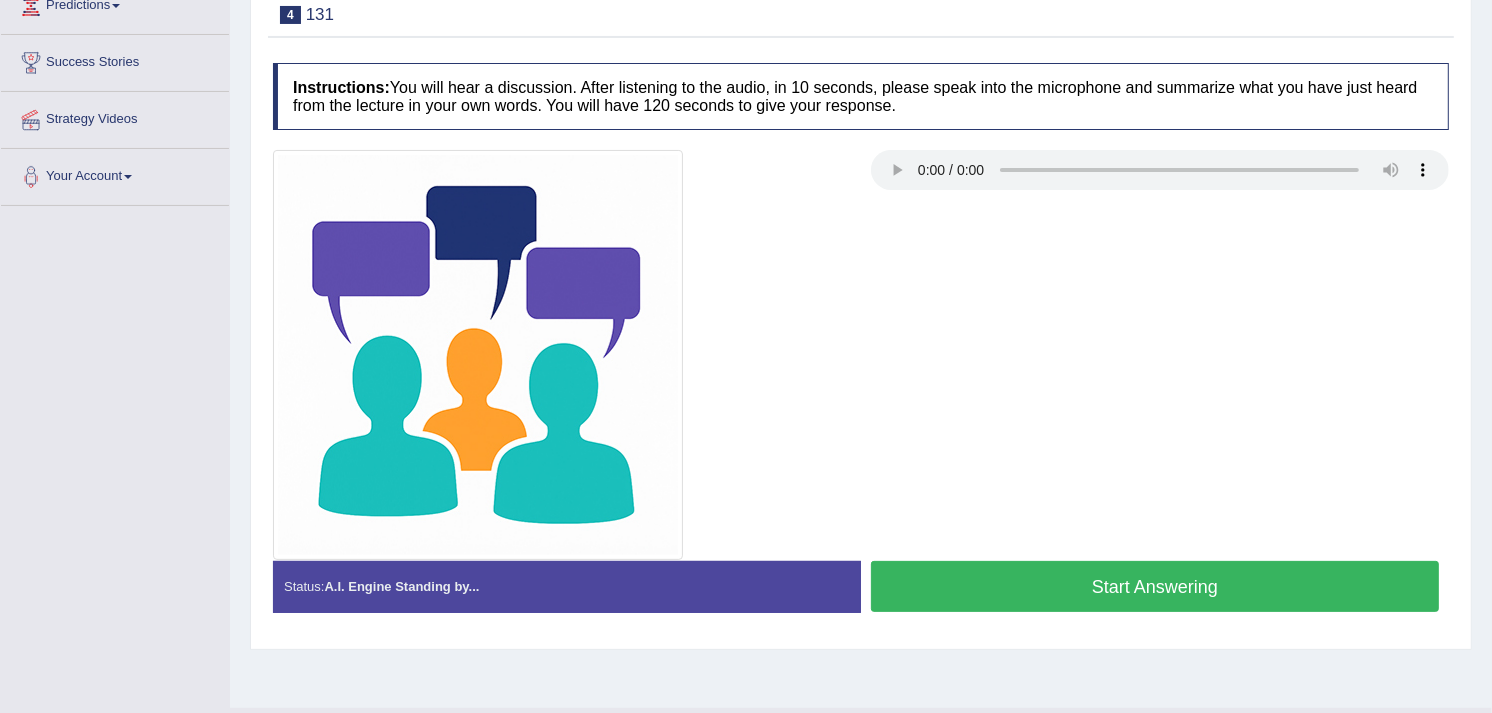 scroll, scrollTop: 0, scrollLeft: 0, axis: both 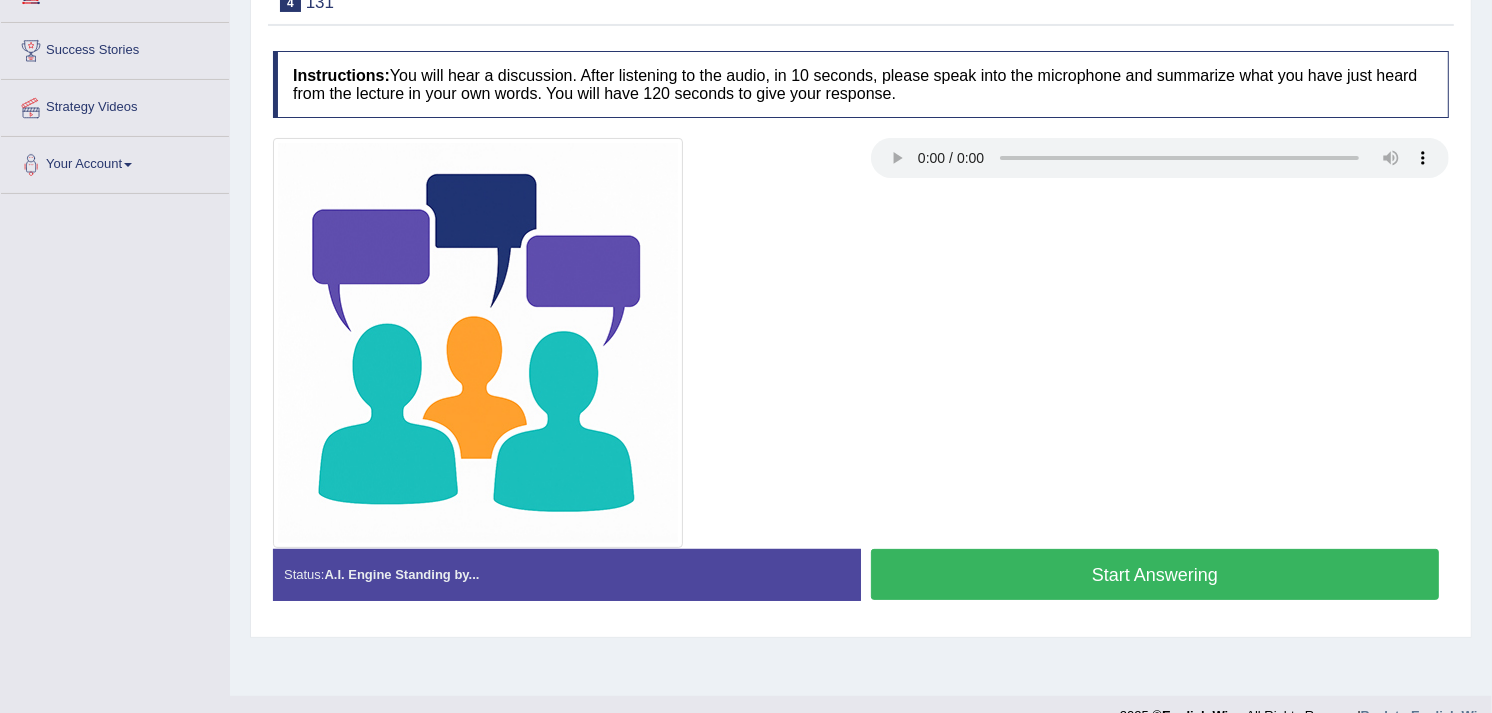 click on "Start Answering" at bounding box center (1155, 574) 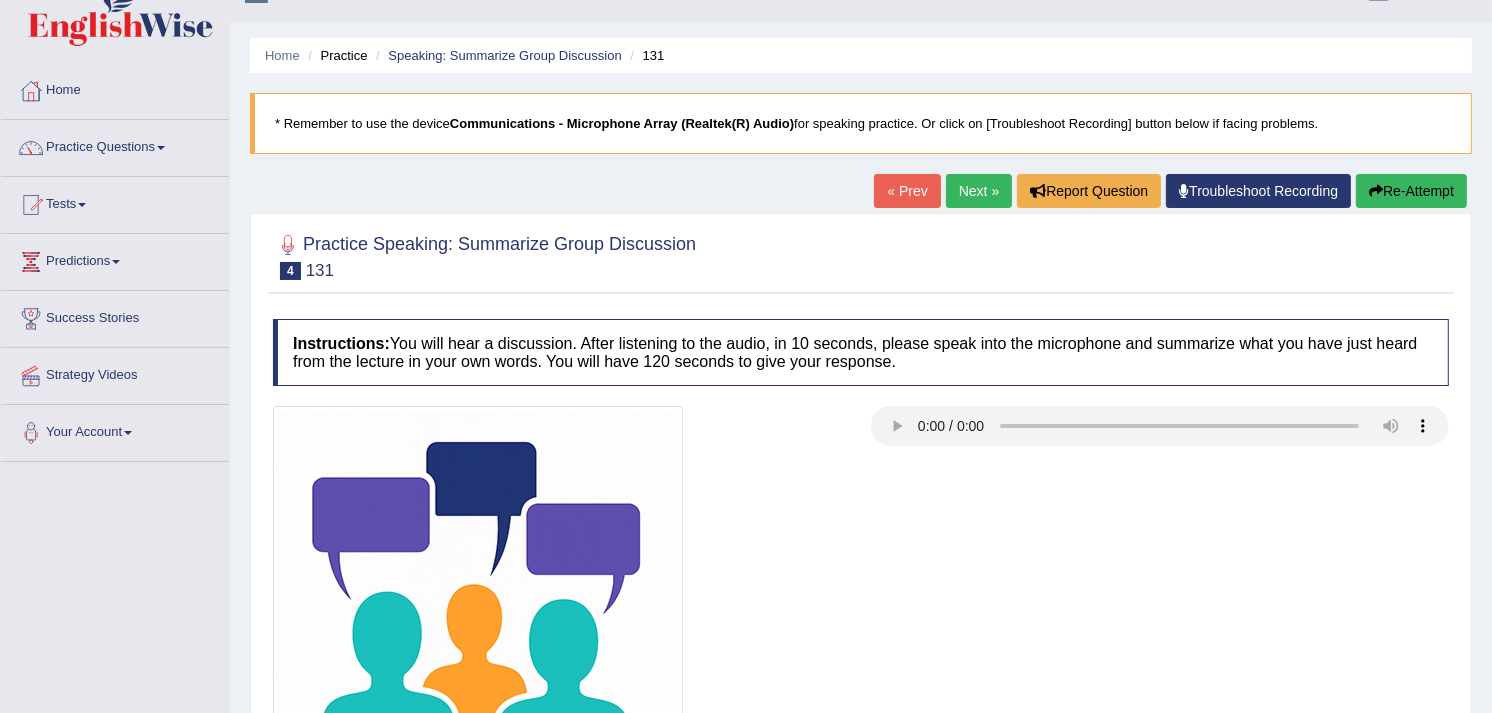scroll, scrollTop: 0, scrollLeft: 0, axis: both 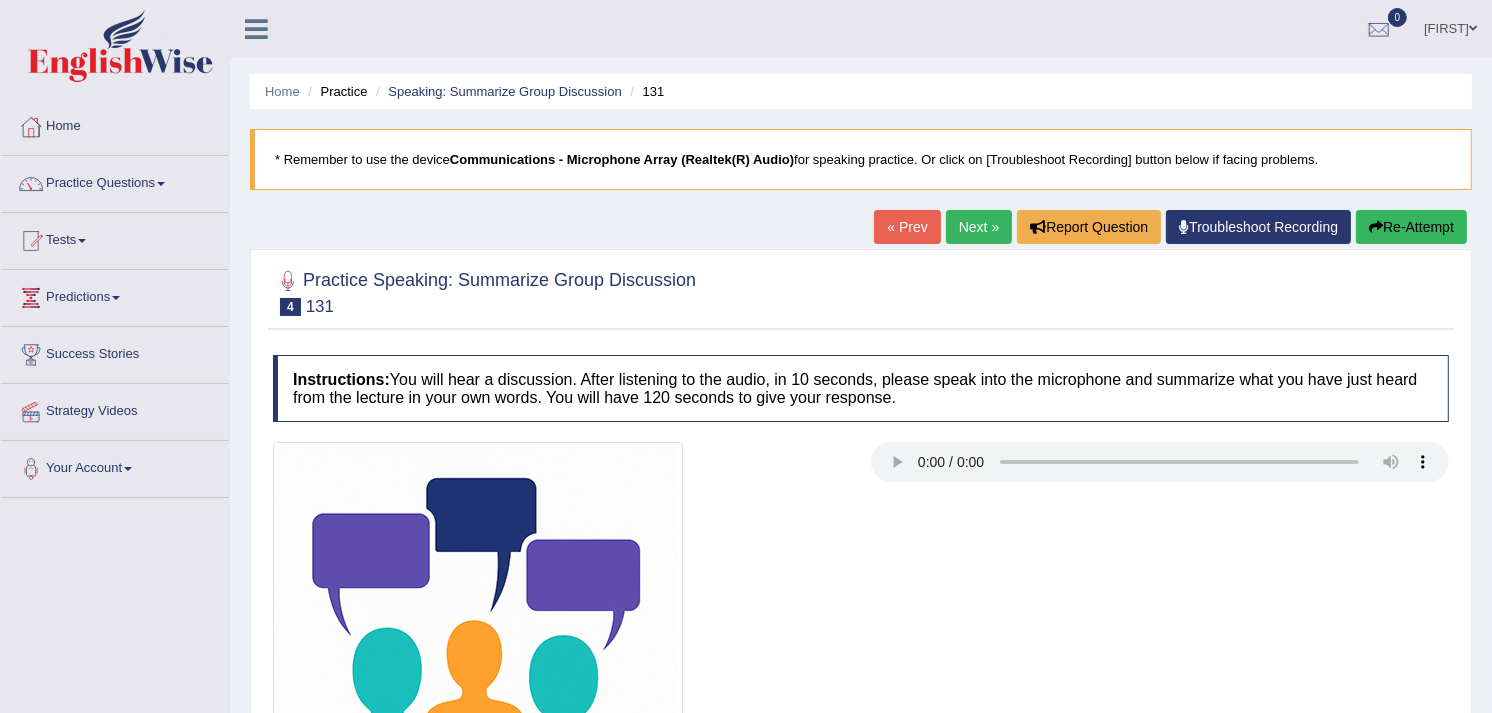 click on "Re-Attempt" at bounding box center (1411, 227) 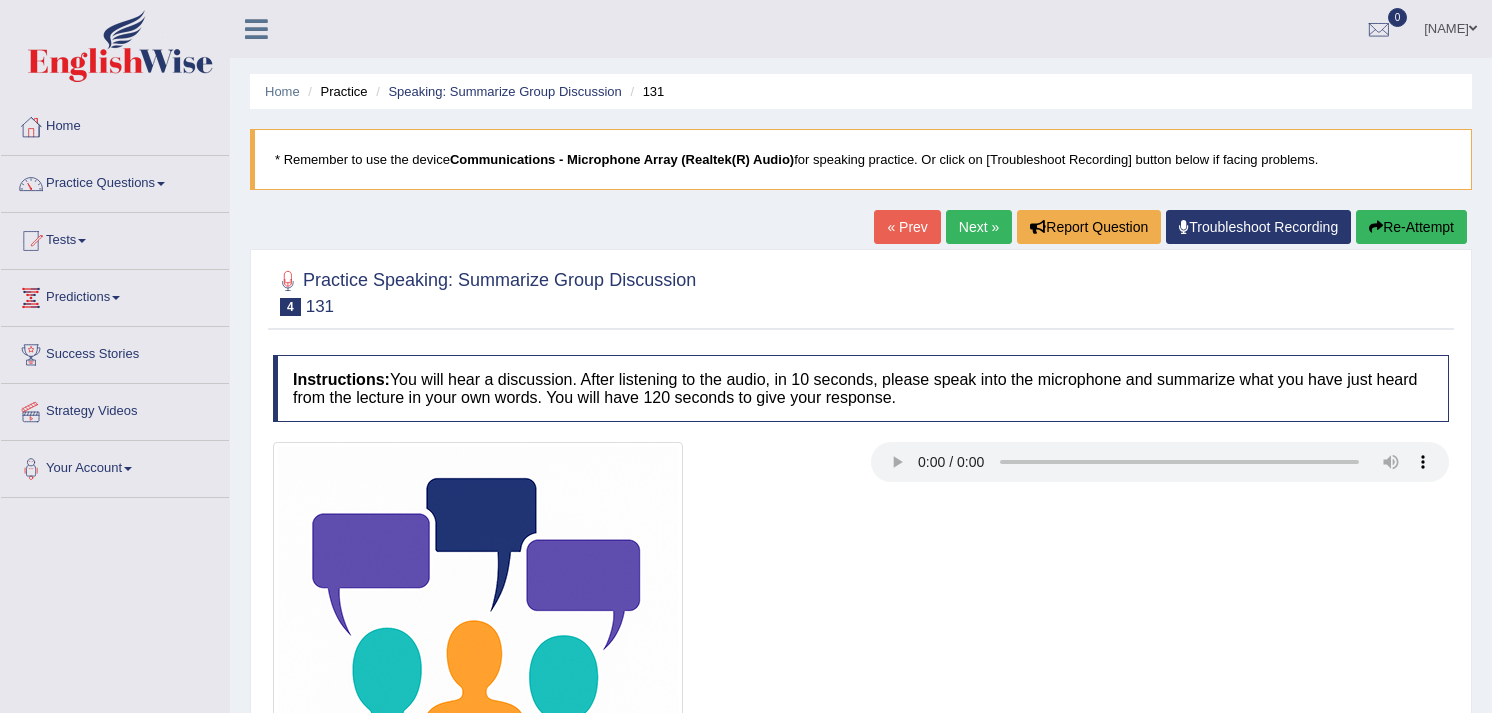 scroll, scrollTop: 0, scrollLeft: 0, axis: both 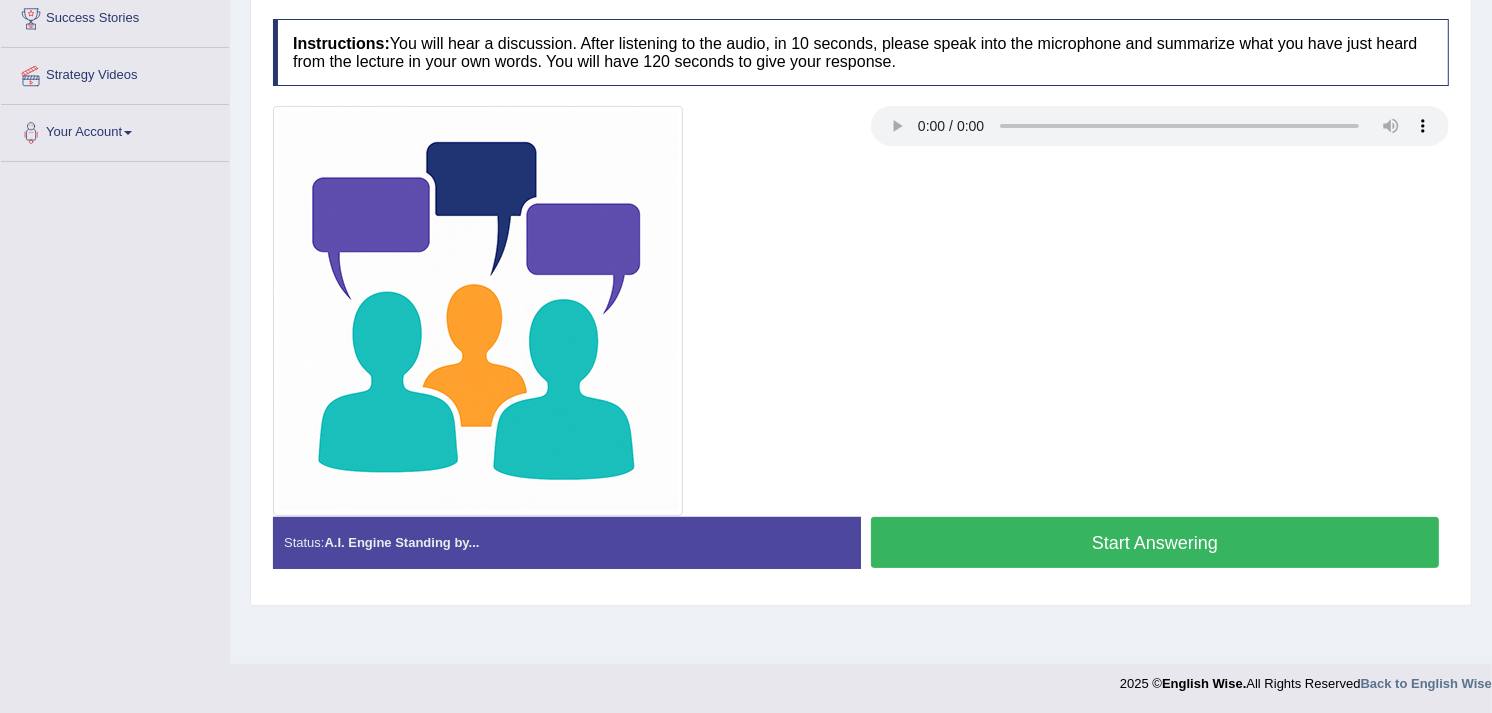 click on "Start Answering" at bounding box center [1155, 542] 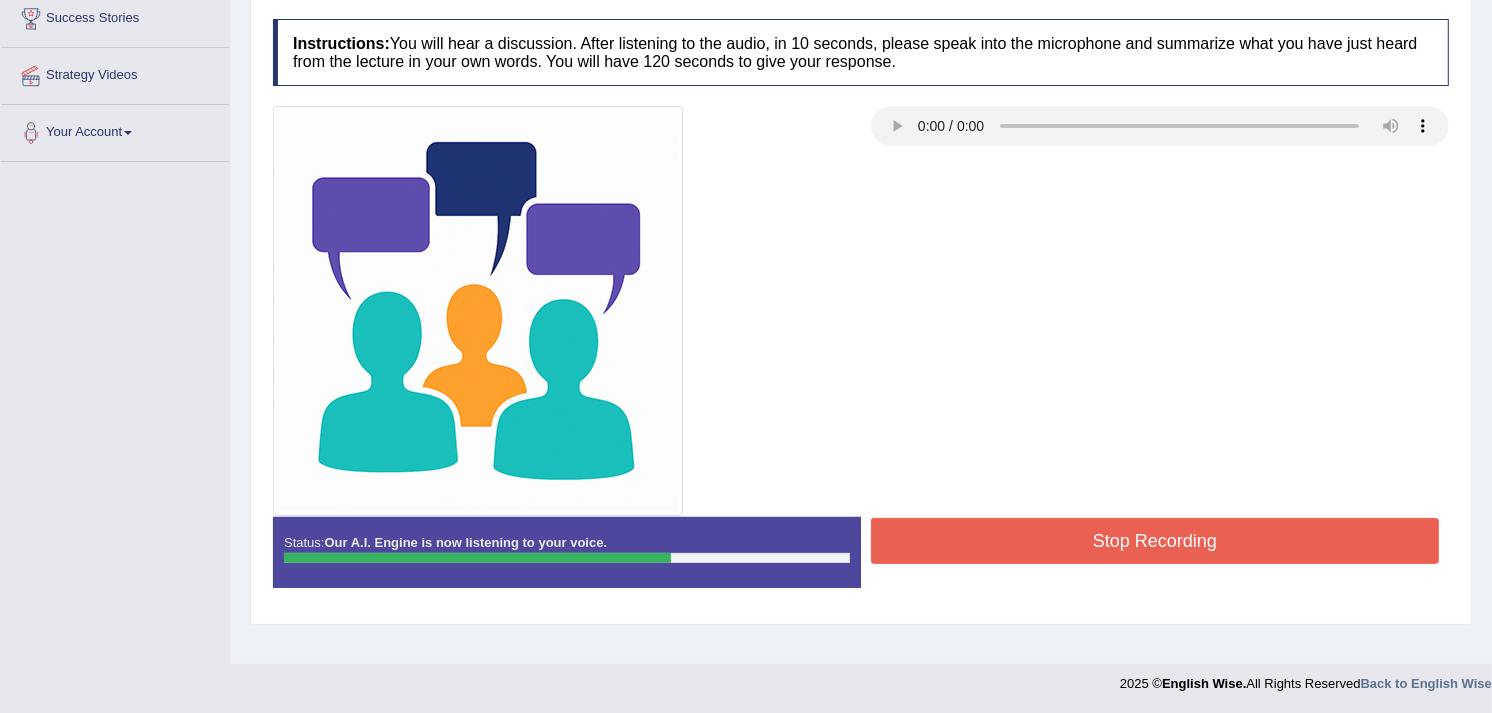 click on "Stop Recording" at bounding box center (1155, 541) 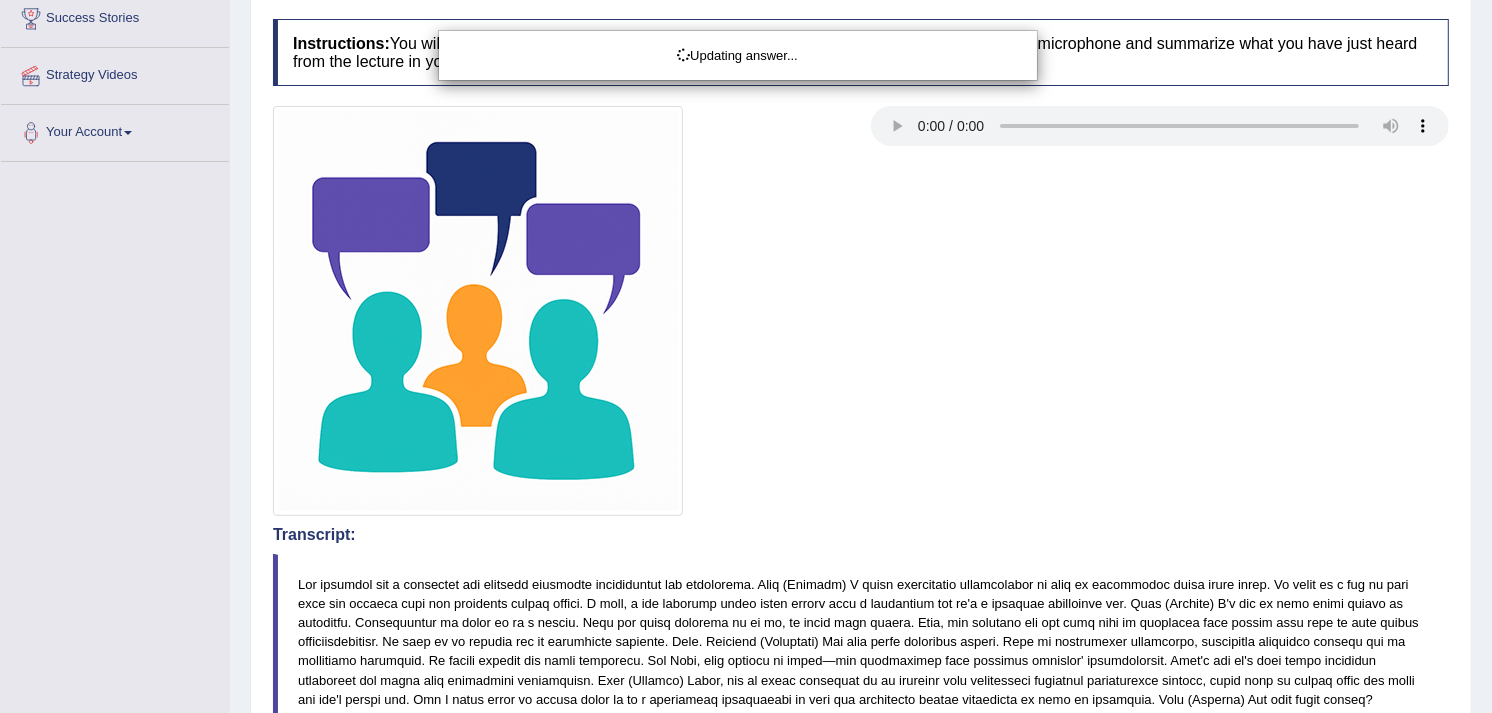 drag, startPoint x: 1507, startPoint y: 237, endPoint x: 1512, endPoint y: 482, distance: 245.05101 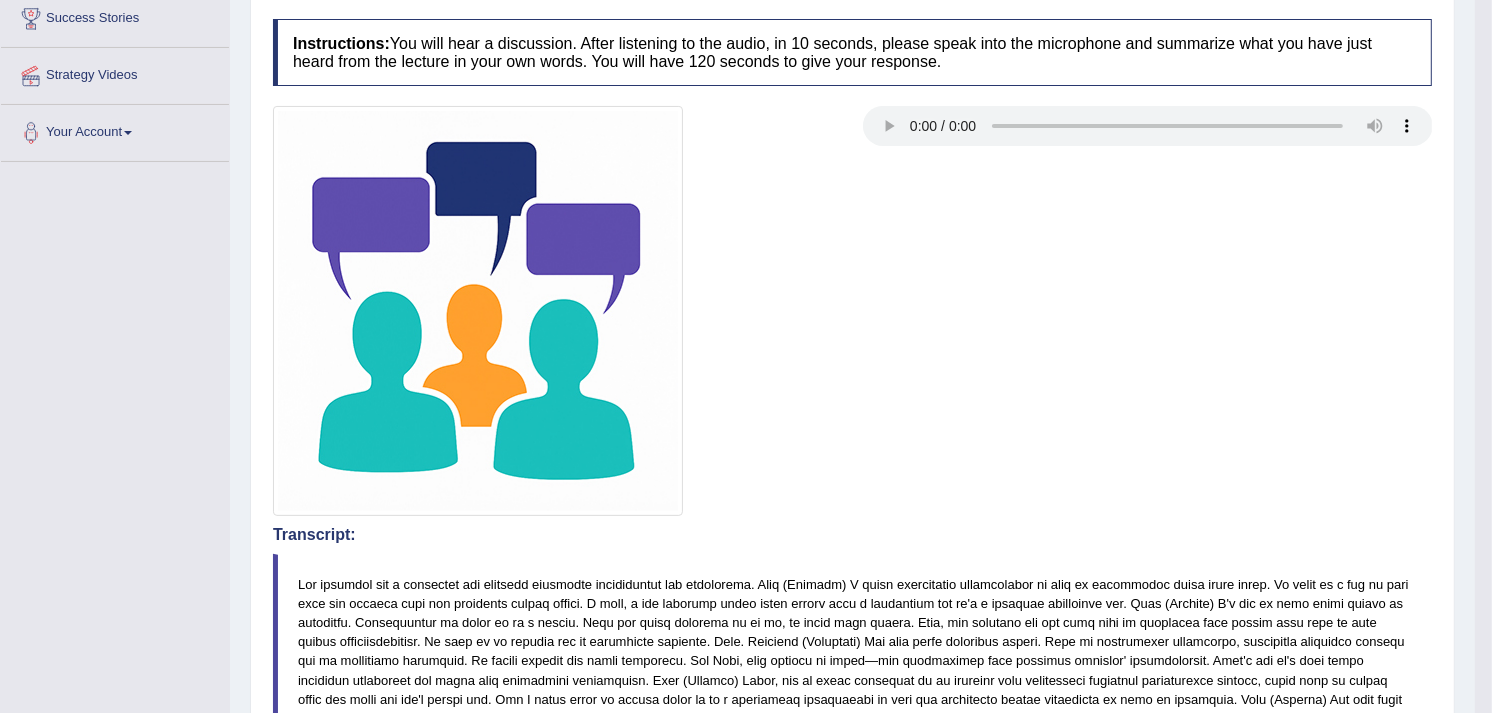 scroll, scrollTop: 960, scrollLeft: 0, axis: vertical 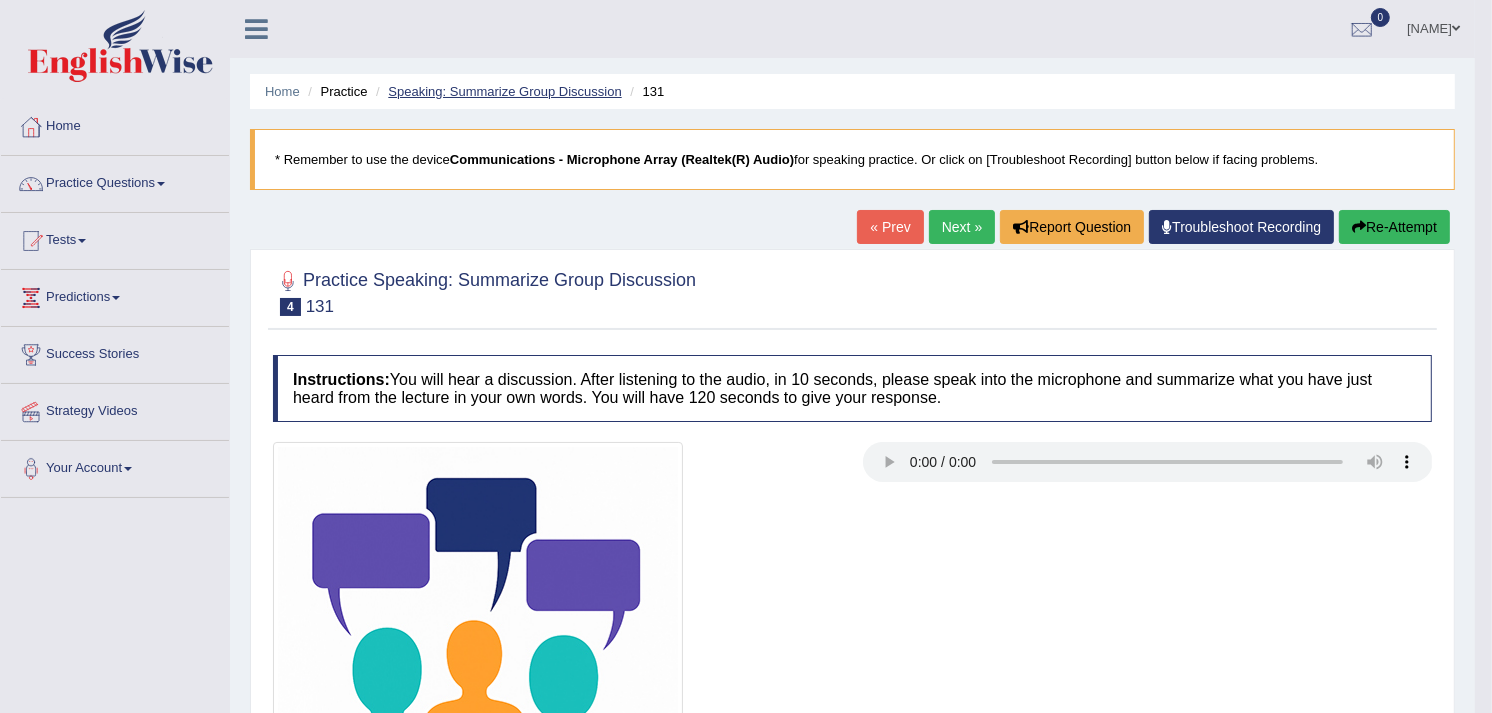 click on "Speaking: Summarize Group Discussion" at bounding box center [504, 91] 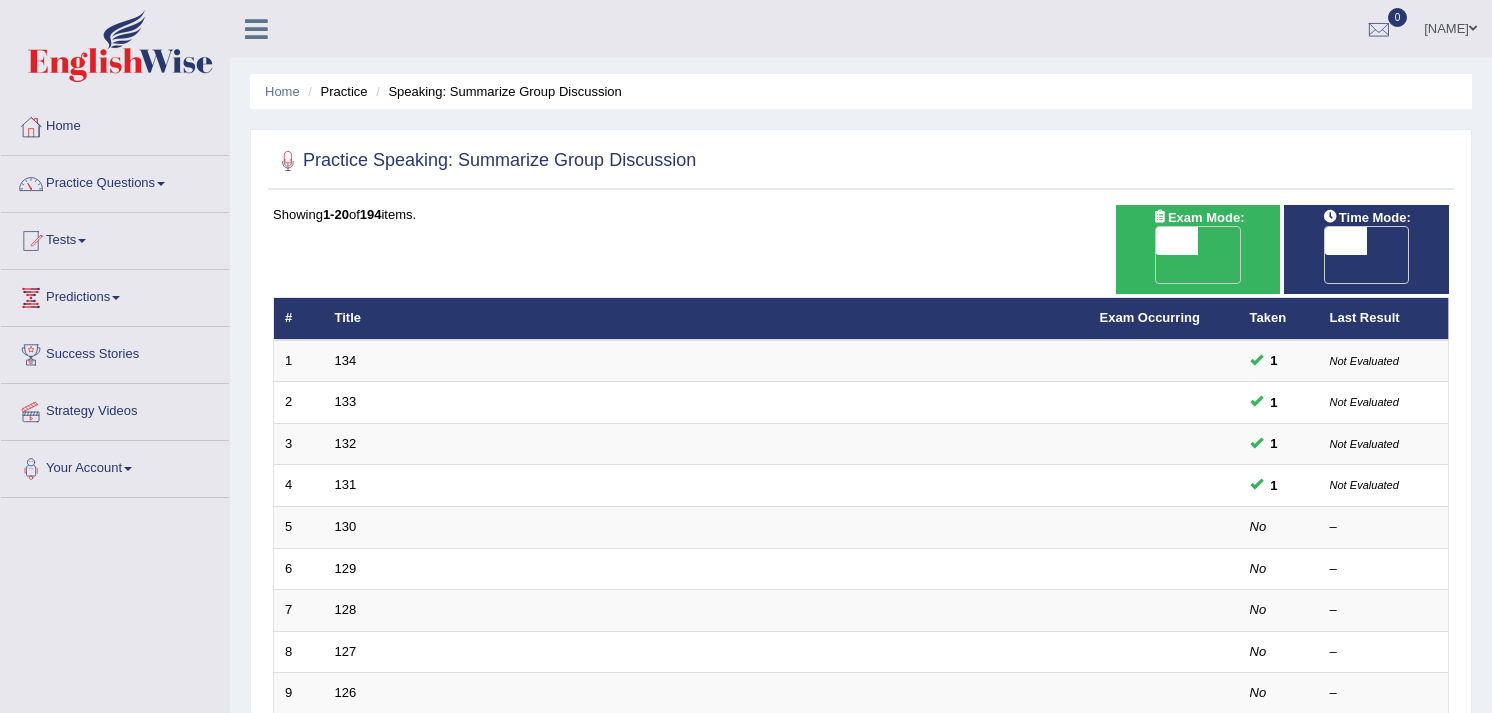 scroll, scrollTop: 100, scrollLeft: 0, axis: vertical 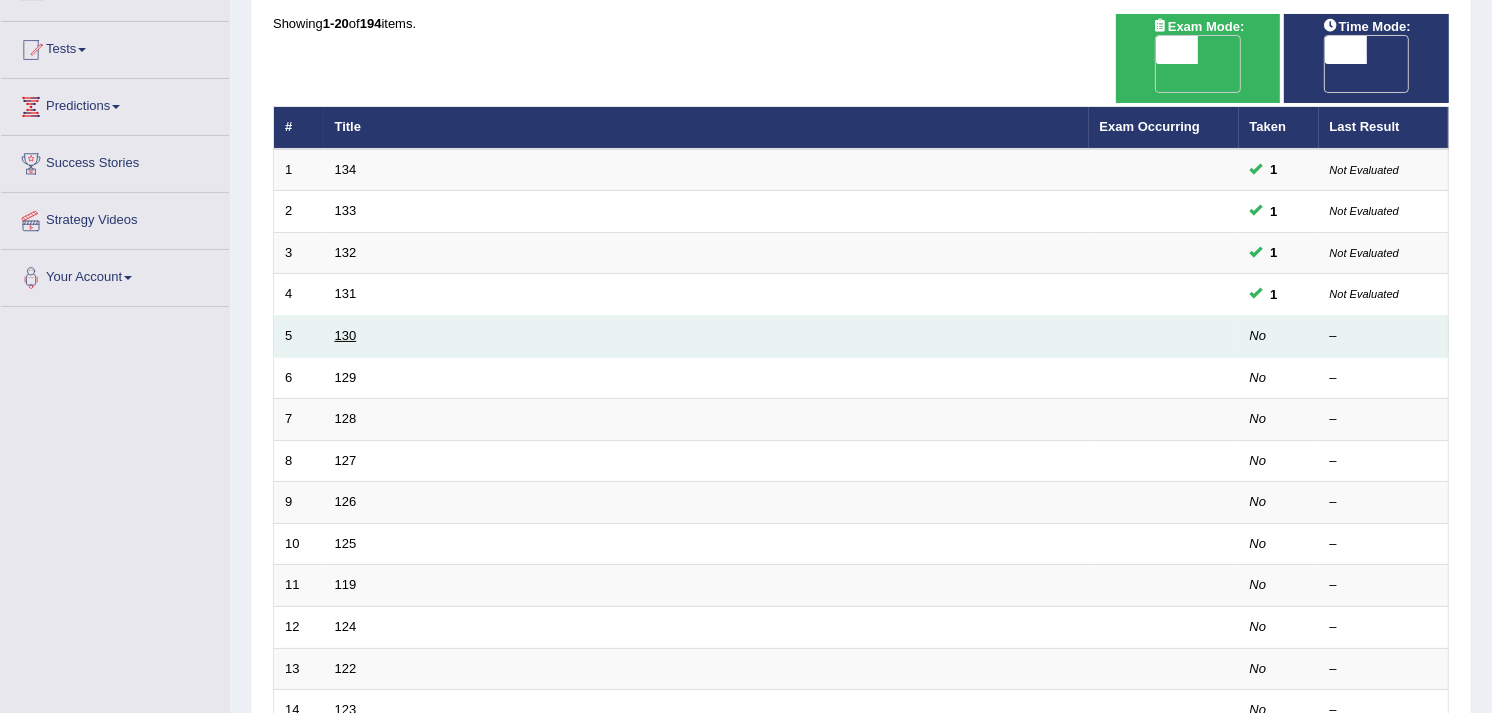 click on "130" at bounding box center (346, 335) 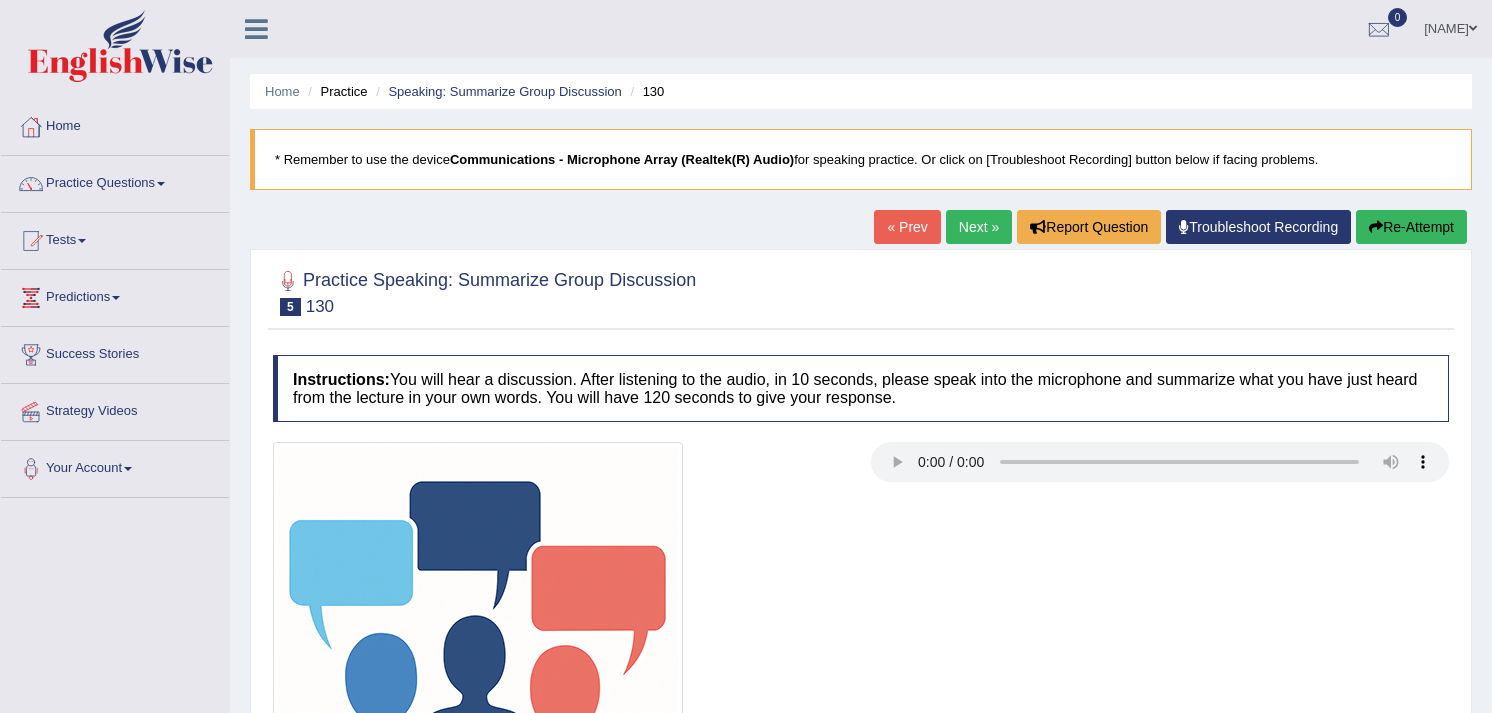 scroll, scrollTop: 0, scrollLeft: 0, axis: both 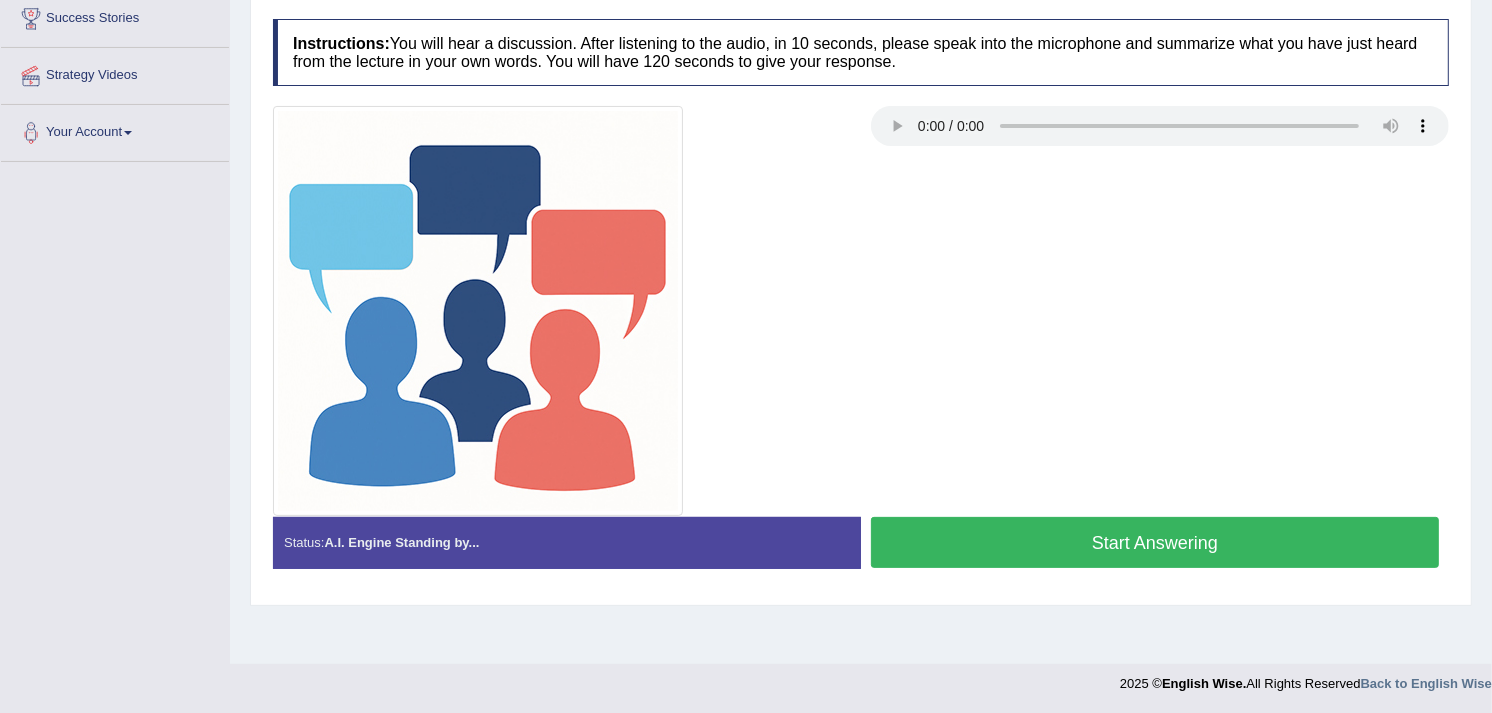 click on "Start Answering" at bounding box center (1155, 542) 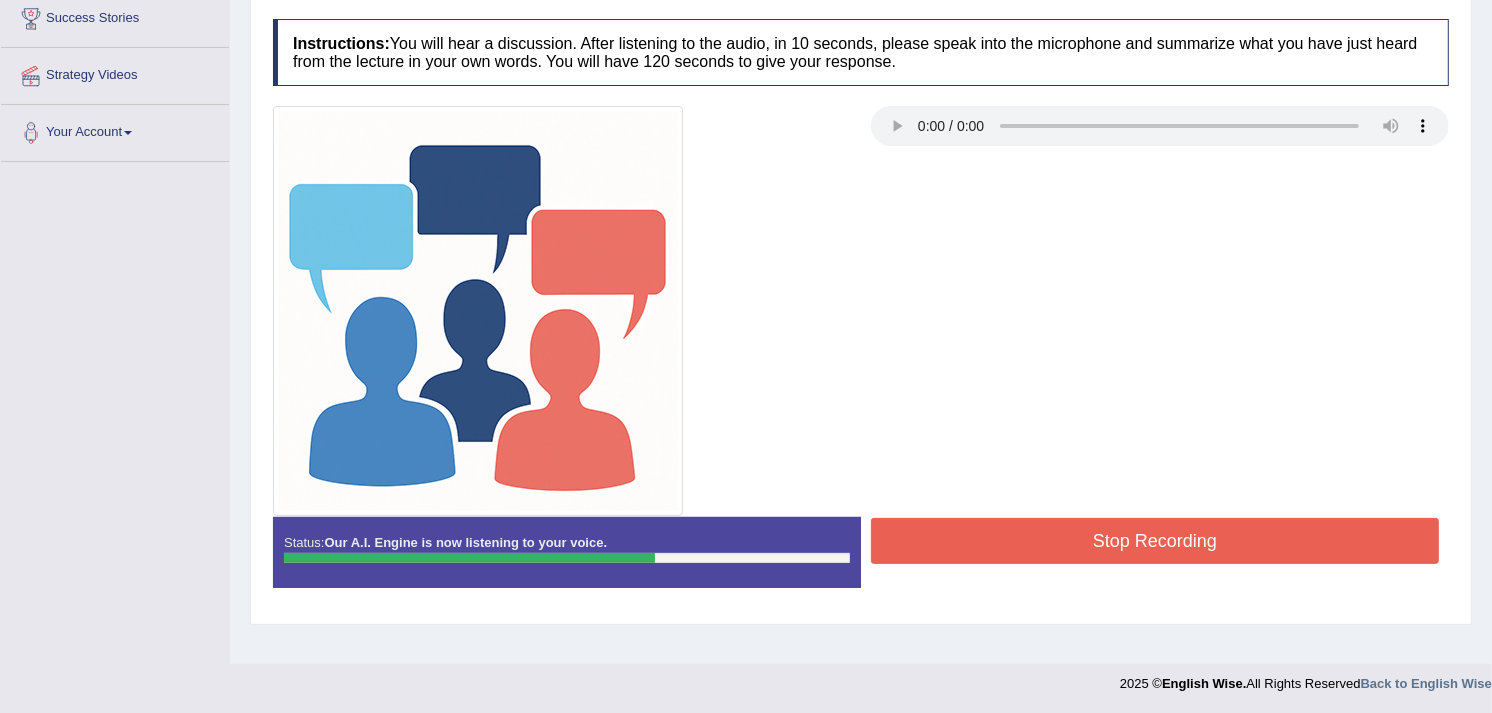 click on "Stop Recording" at bounding box center (1155, 541) 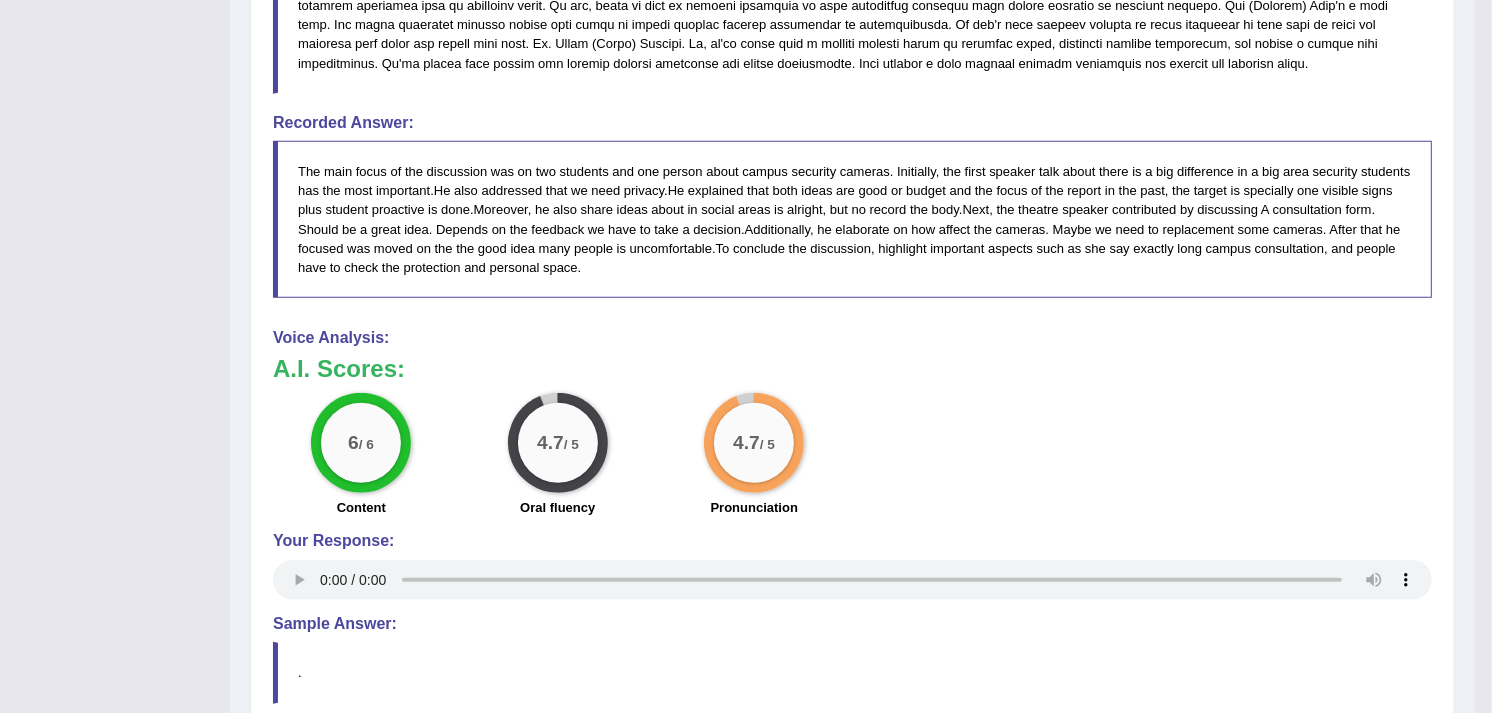 scroll, scrollTop: 1312, scrollLeft: 0, axis: vertical 